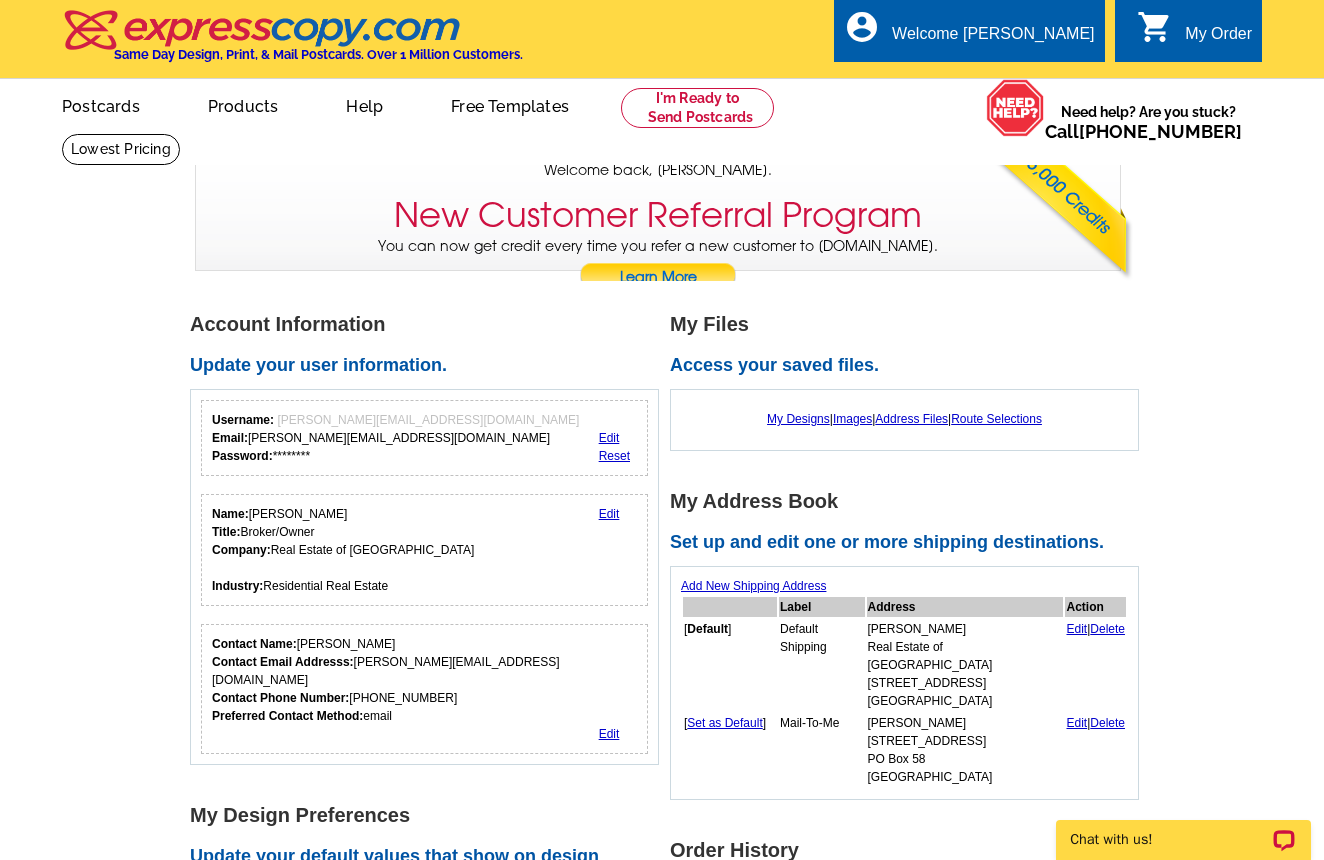 scroll, scrollTop: 0, scrollLeft: 0, axis: both 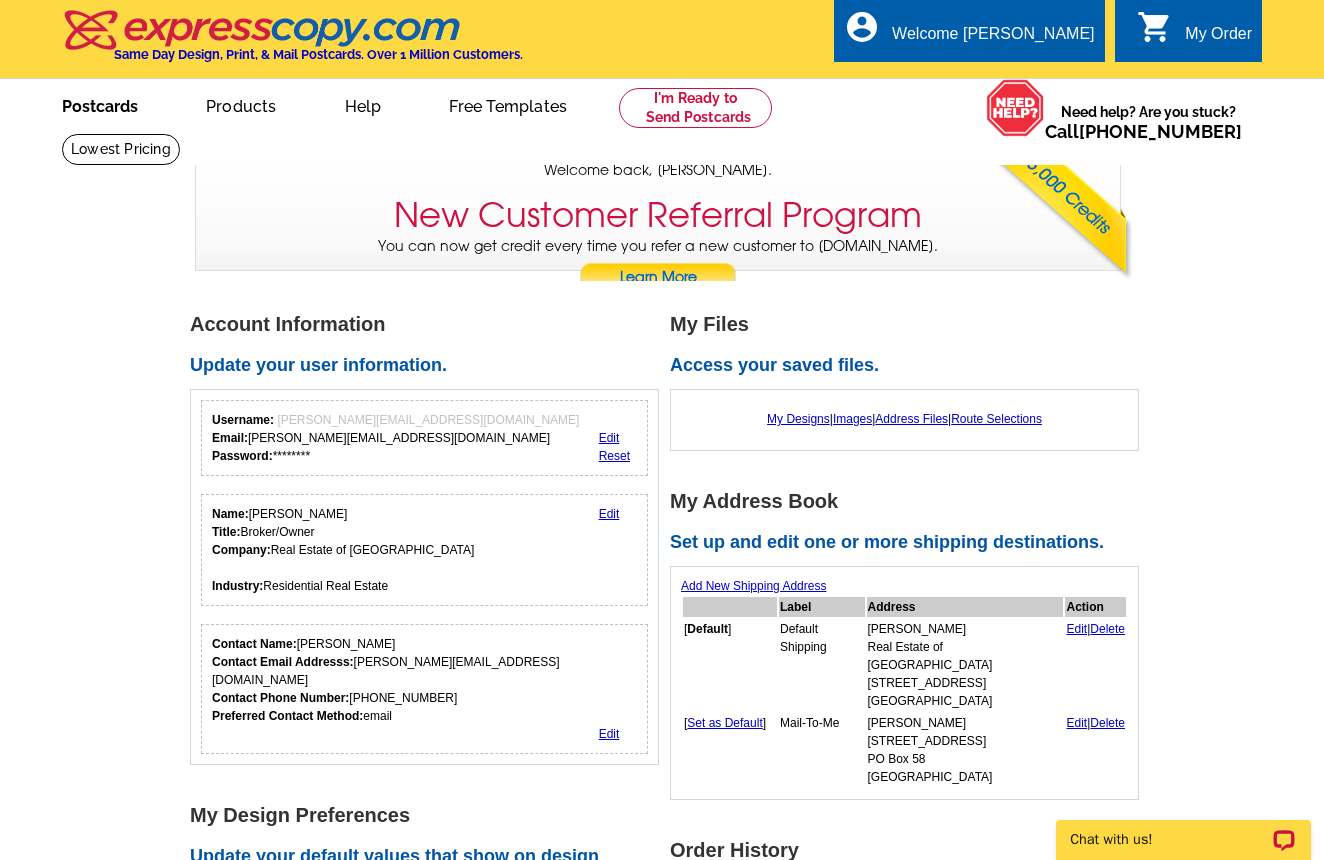 click on "Postcards" at bounding box center [100, 104] 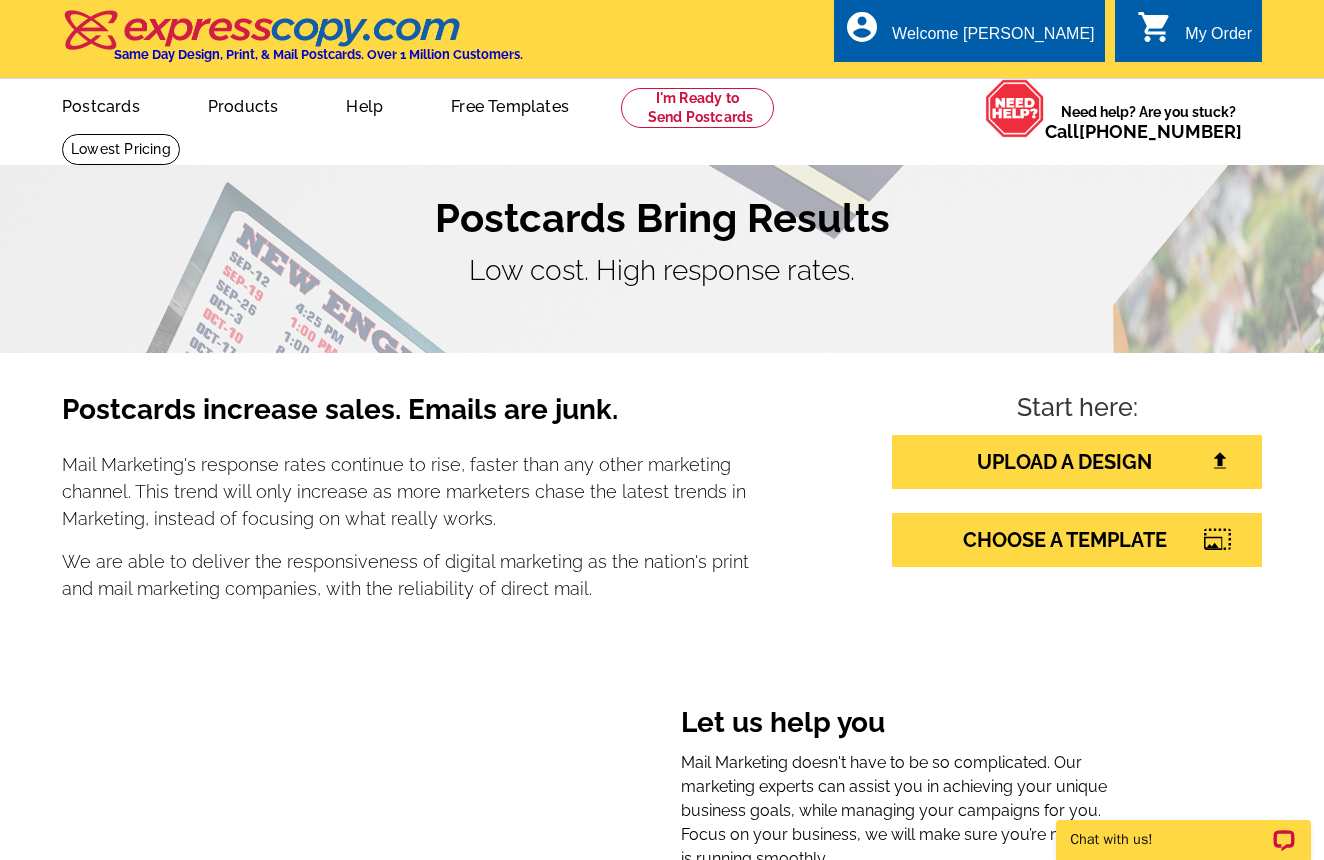 scroll, scrollTop: 0, scrollLeft: 0, axis: both 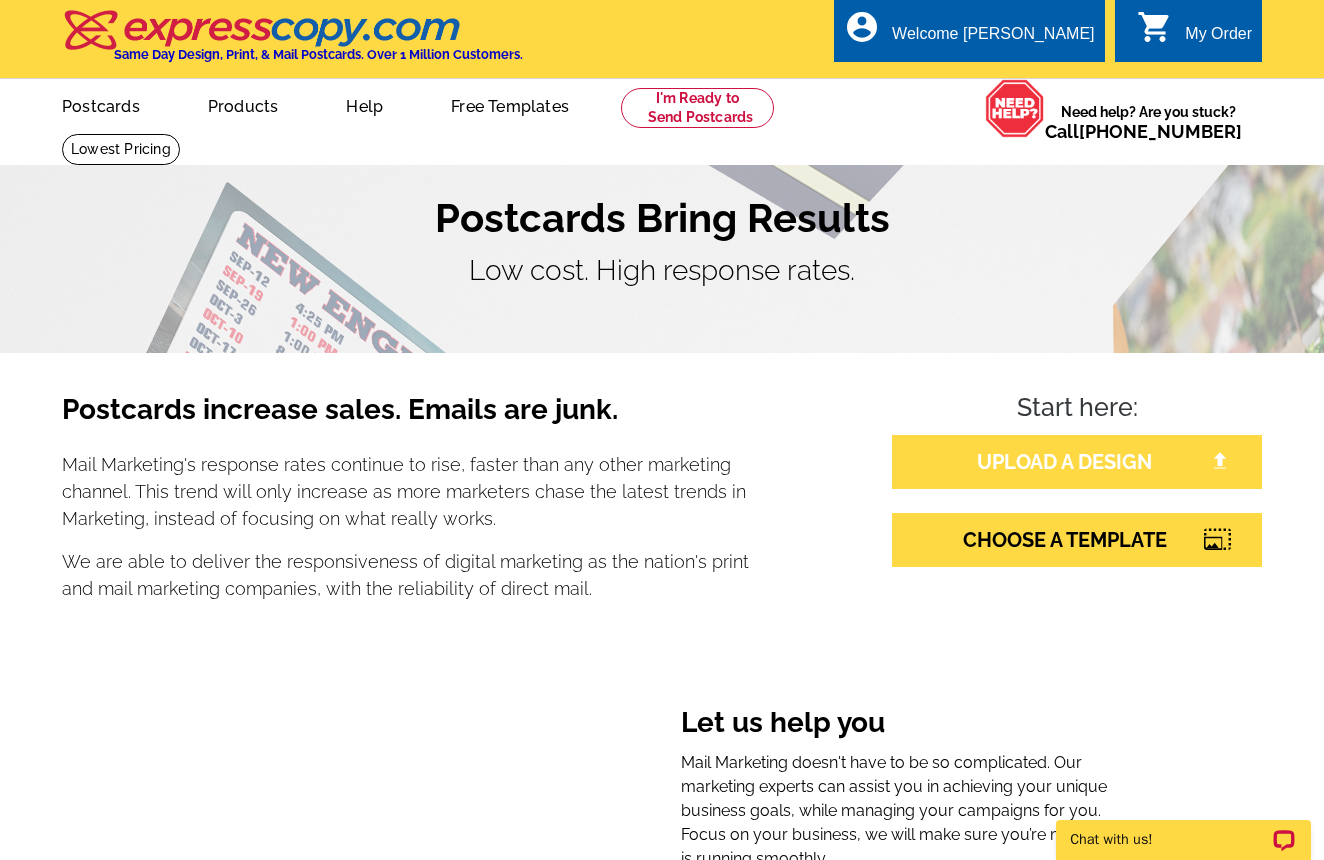 click on "UPLOAD A DESIGN" at bounding box center [1077, 462] 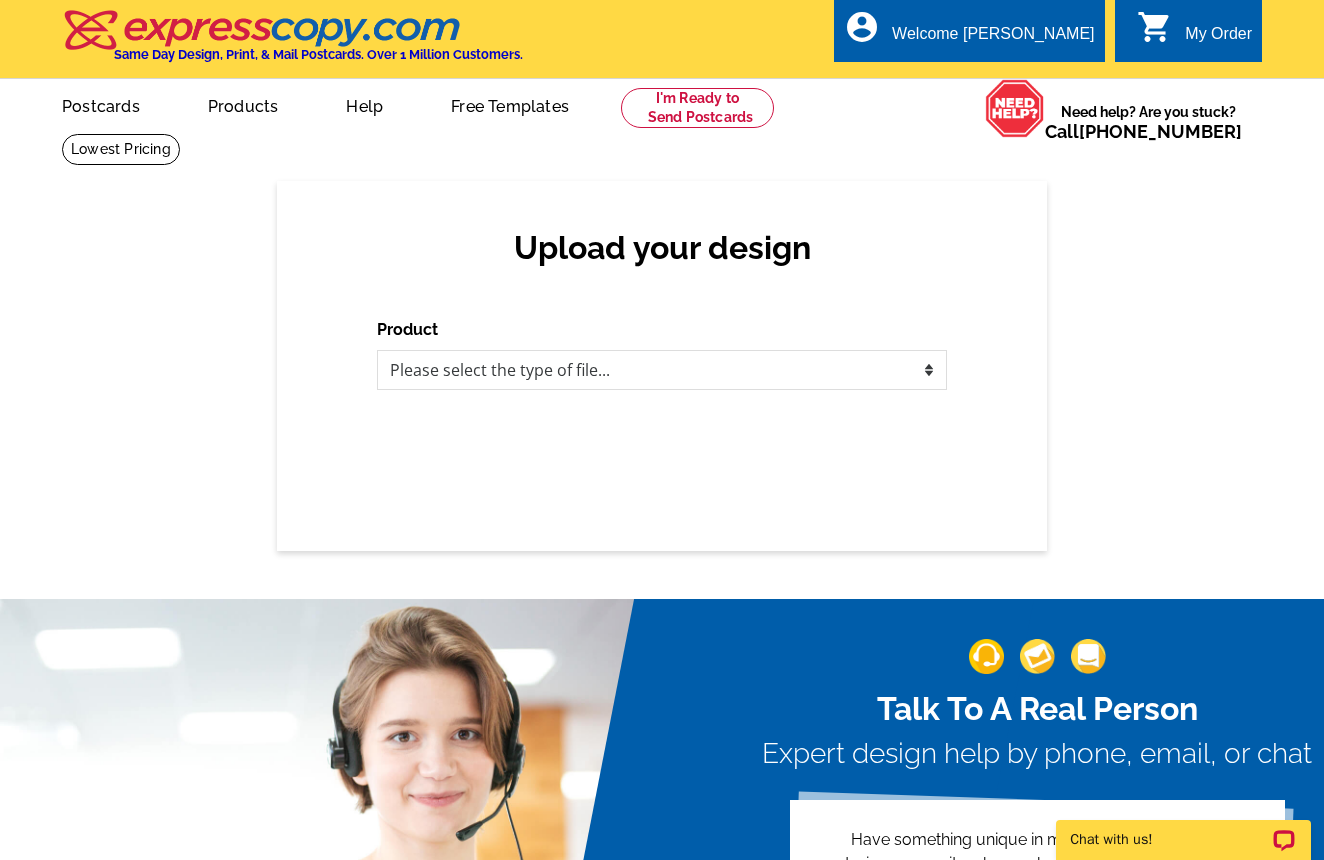 scroll, scrollTop: 0, scrollLeft: 0, axis: both 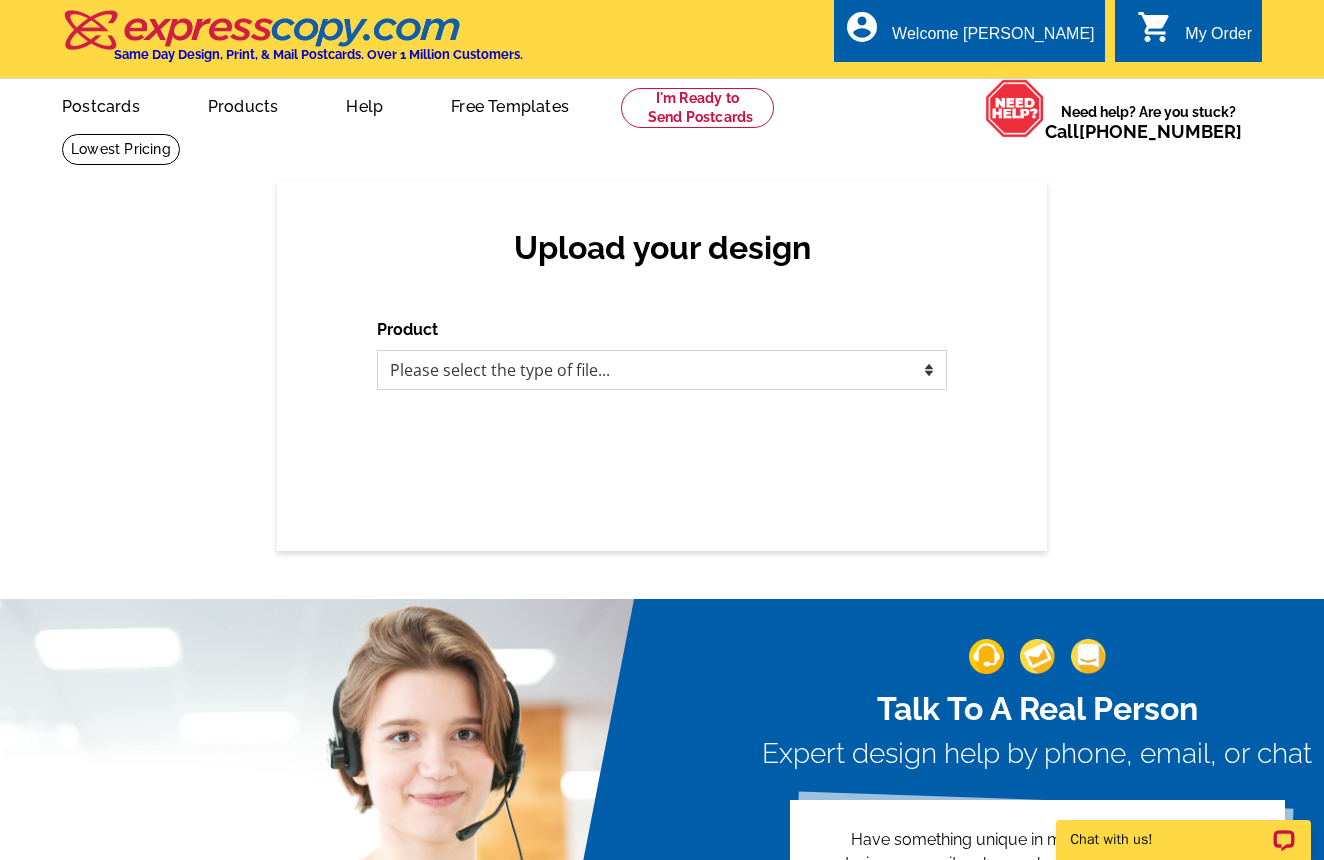 select on "1" 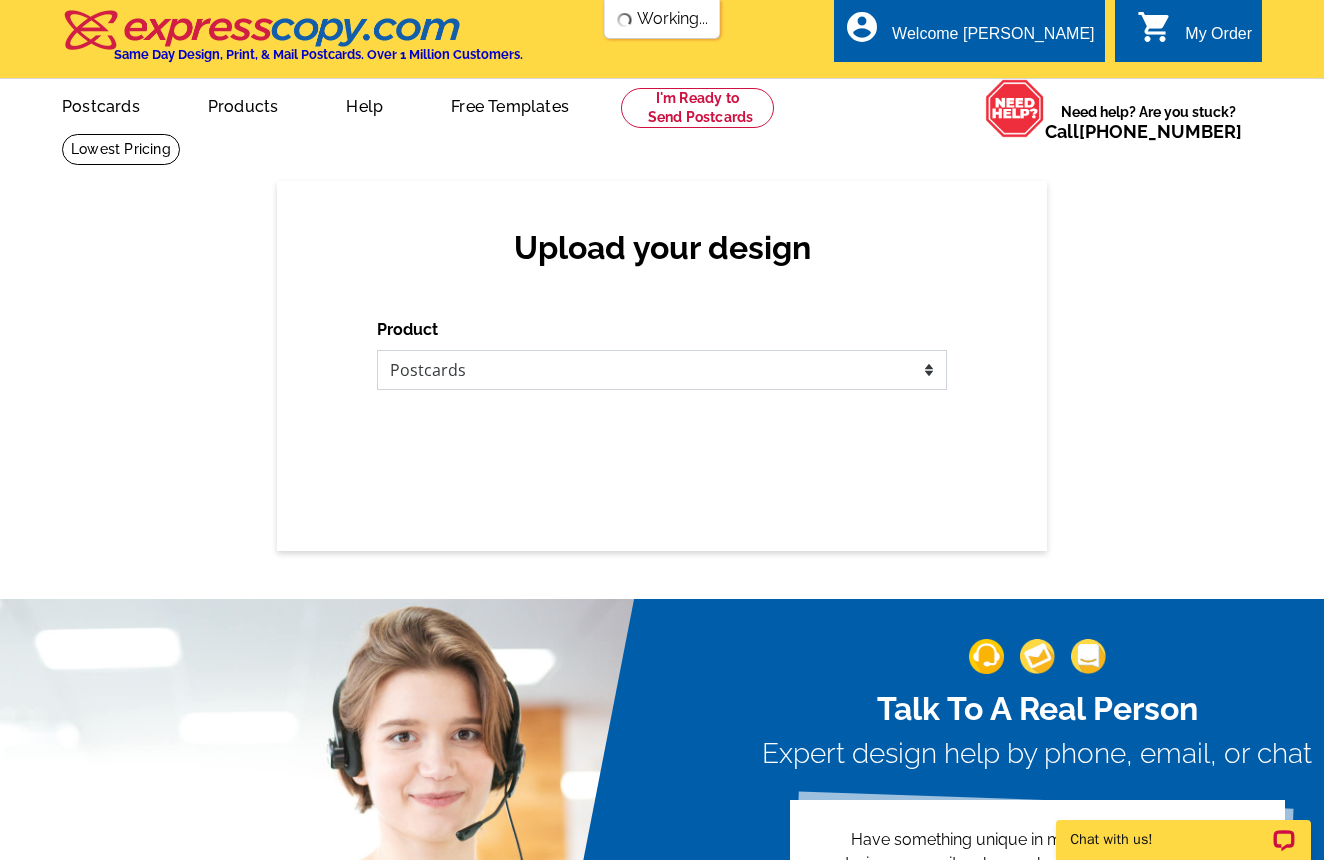 scroll, scrollTop: 0, scrollLeft: 0, axis: both 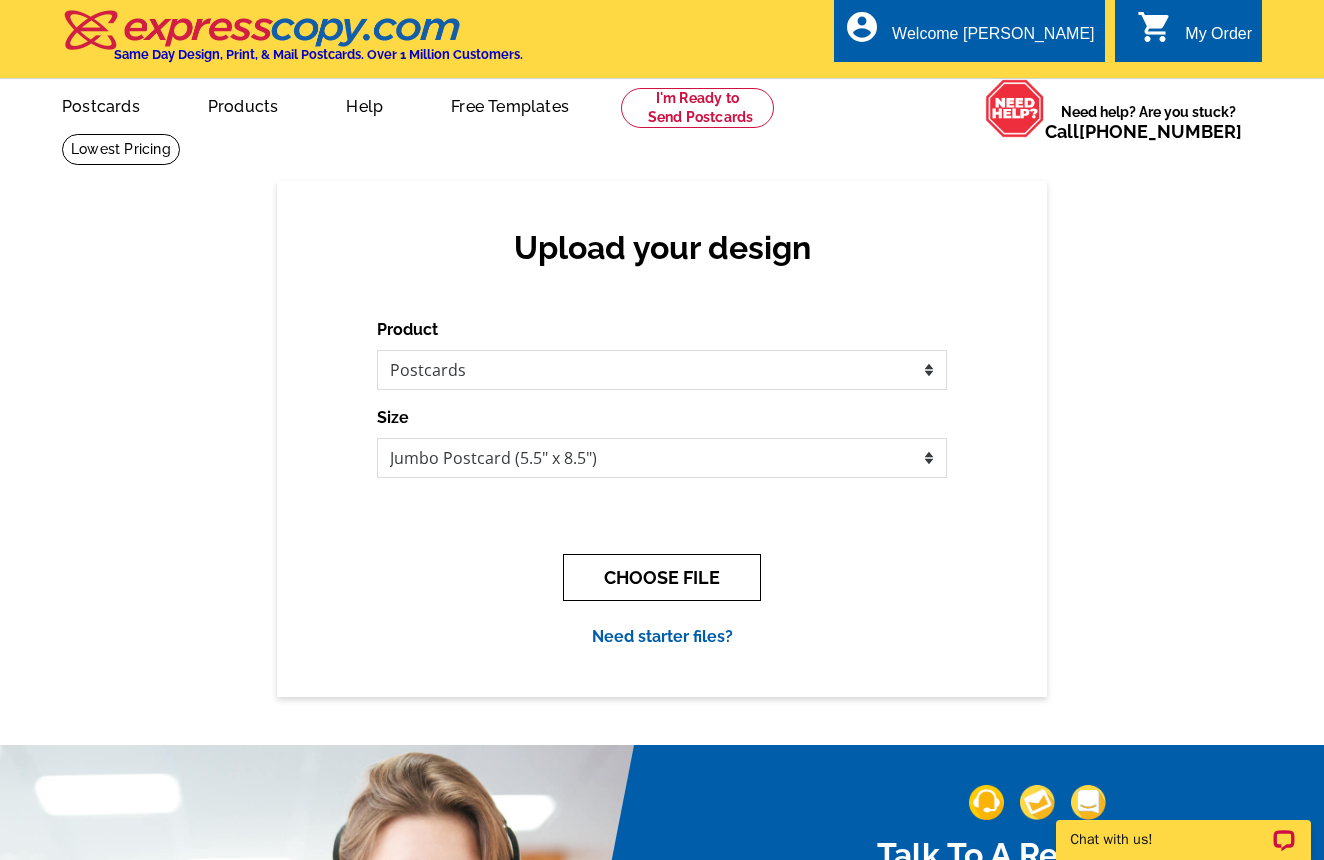 click on "CHOOSE FILE" at bounding box center (662, 577) 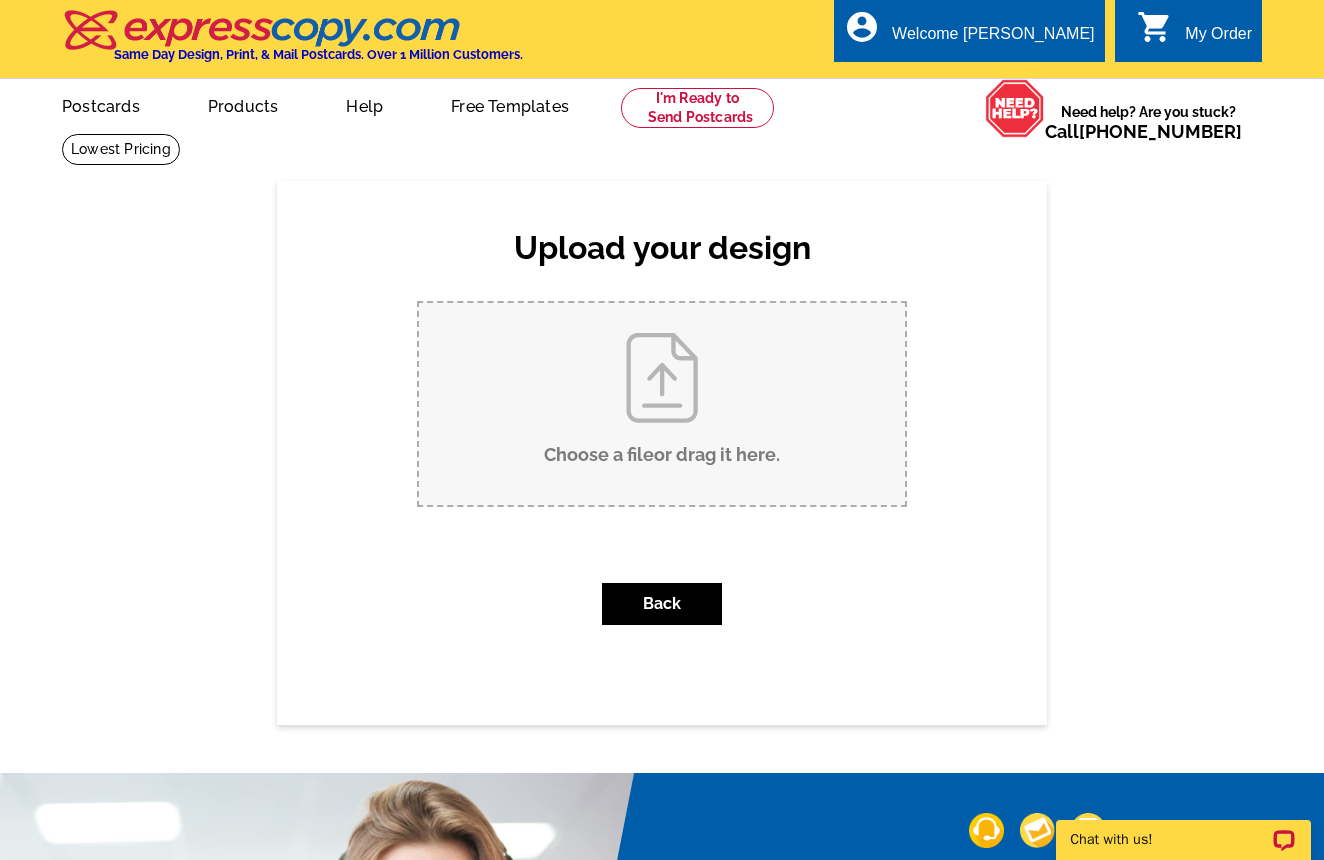 click on "Choose a file  or drag it here ." at bounding box center (662, 404) 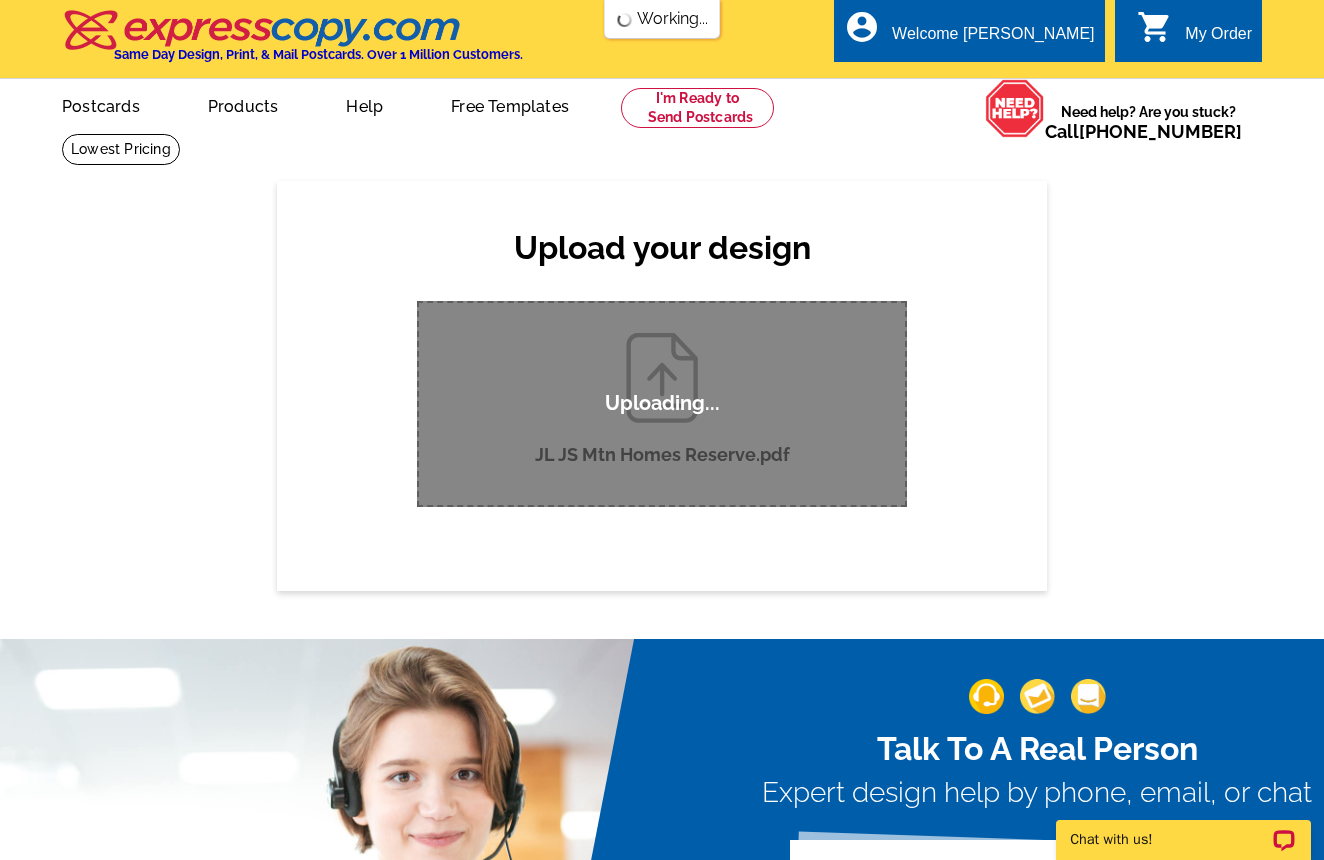 type 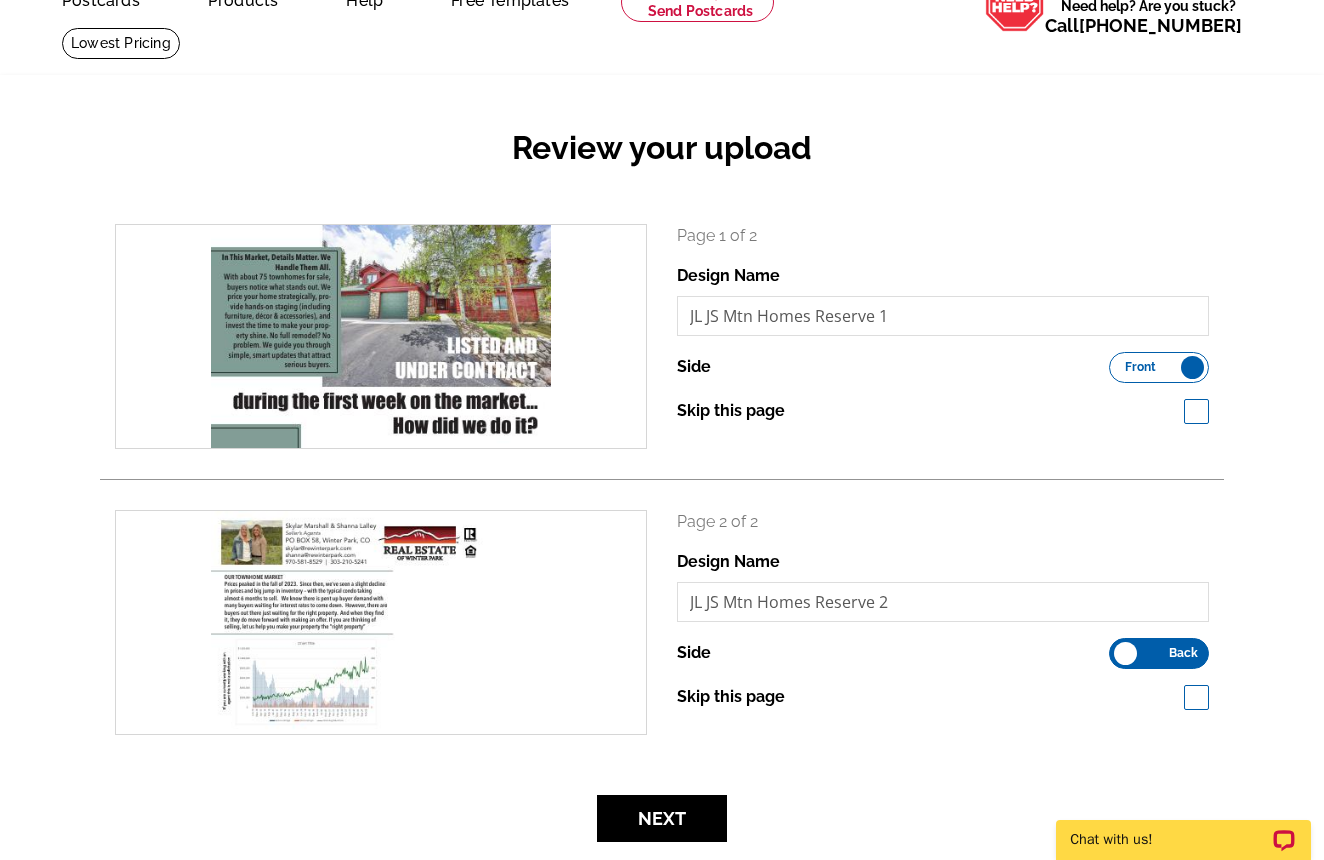 scroll, scrollTop: 108, scrollLeft: 0, axis: vertical 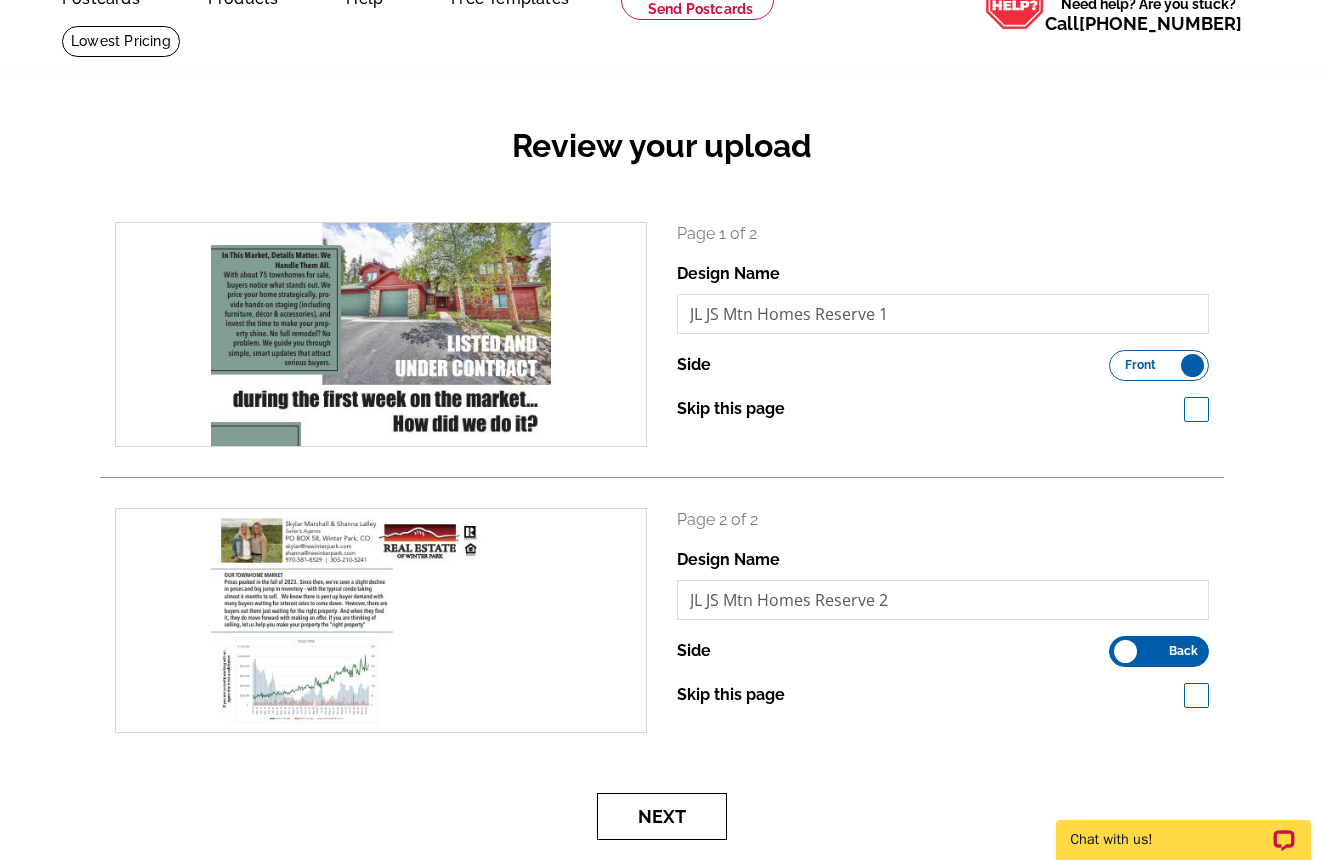 click on "Next" at bounding box center (662, 816) 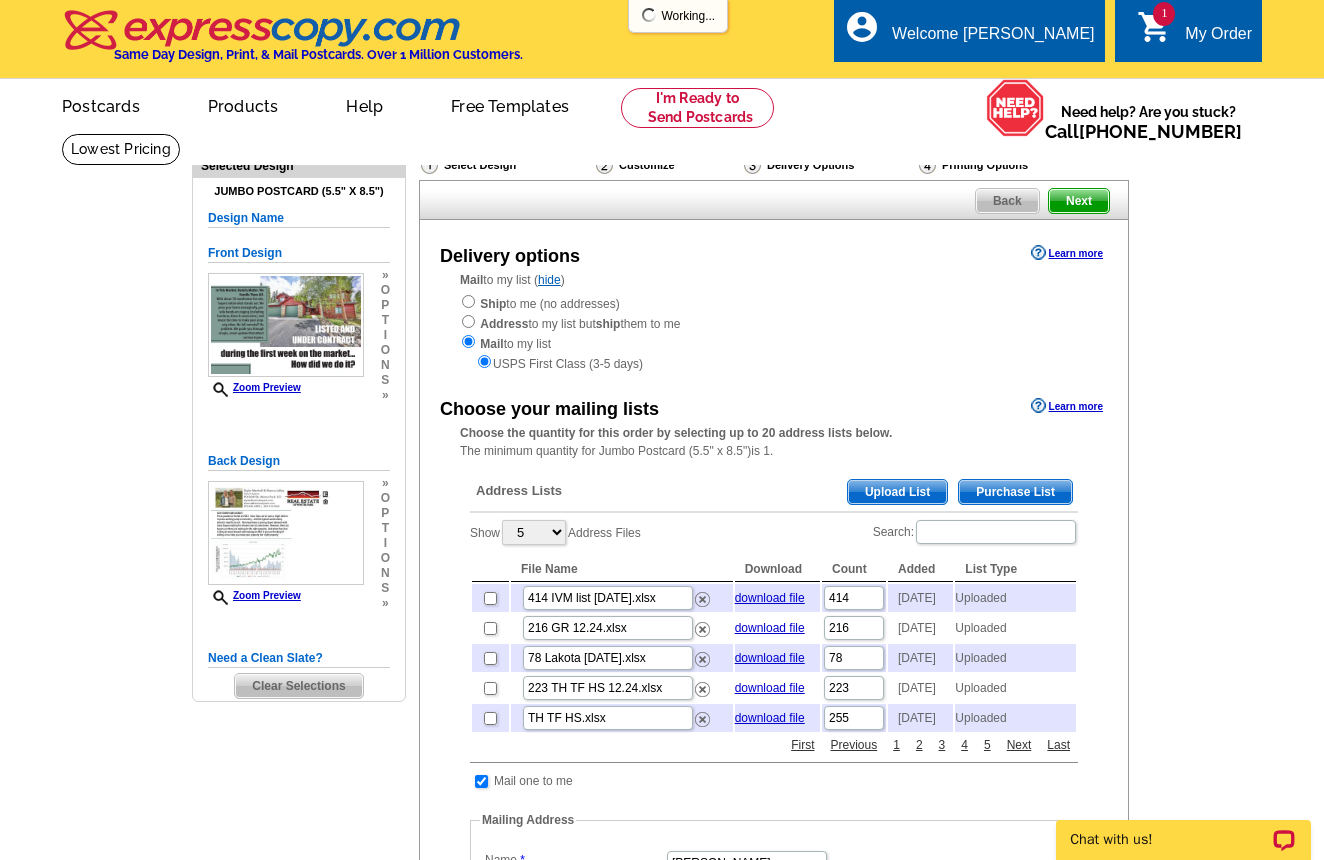 scroll, scrollTop: 0, scrollLeft: 0, axis: both 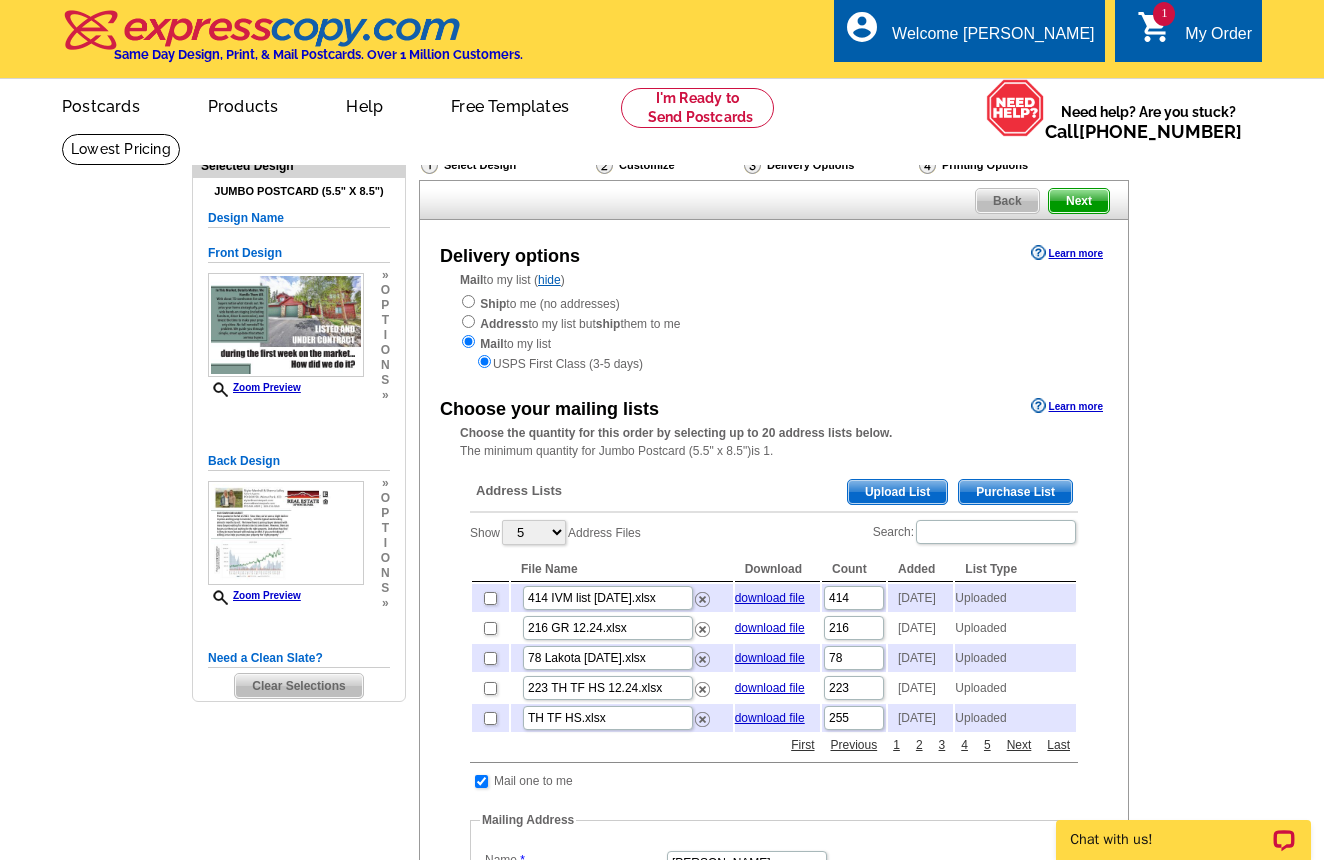 click on "Upload List" at bounding box center [897, 492] 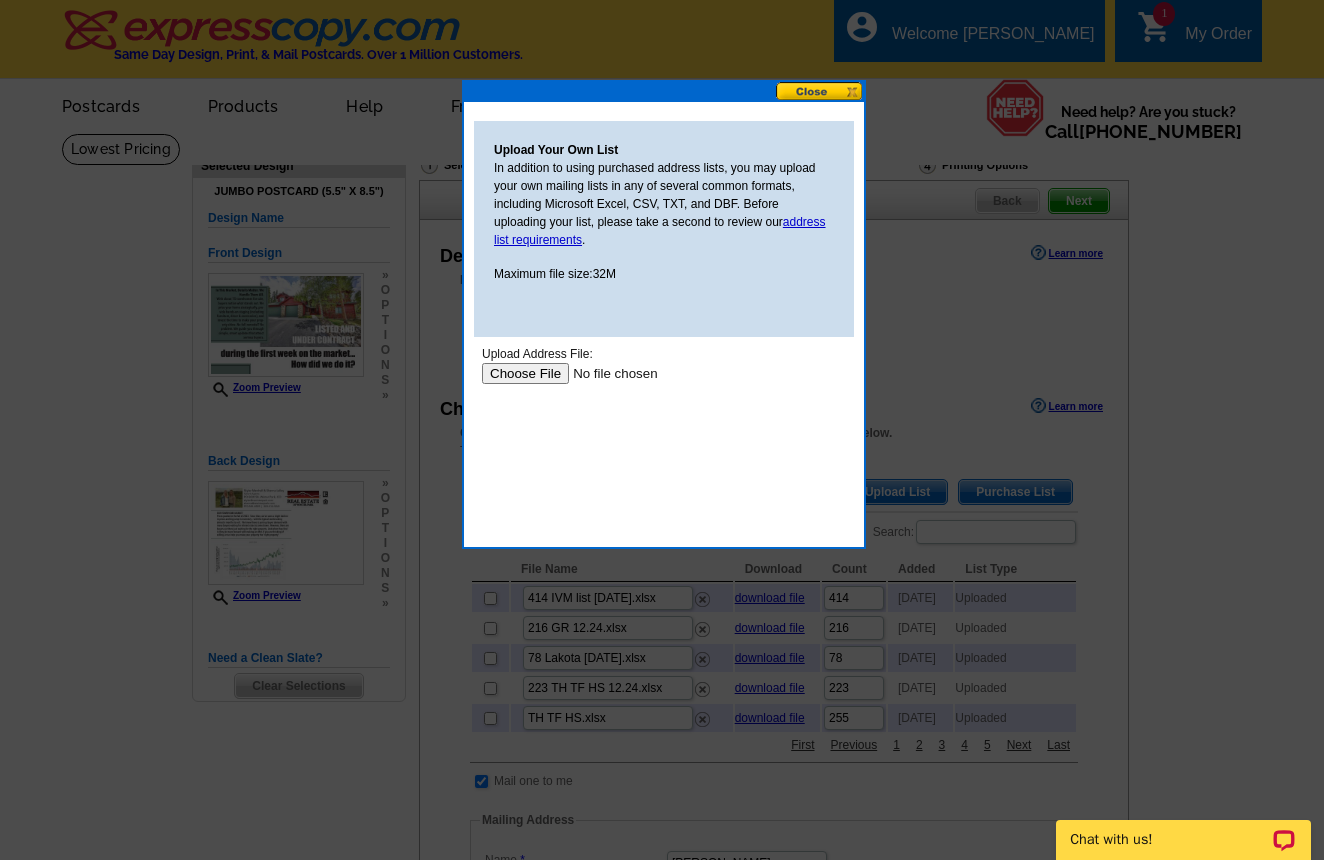 scroll, scrollTop: 0, scrollLeft: 0, axis: both 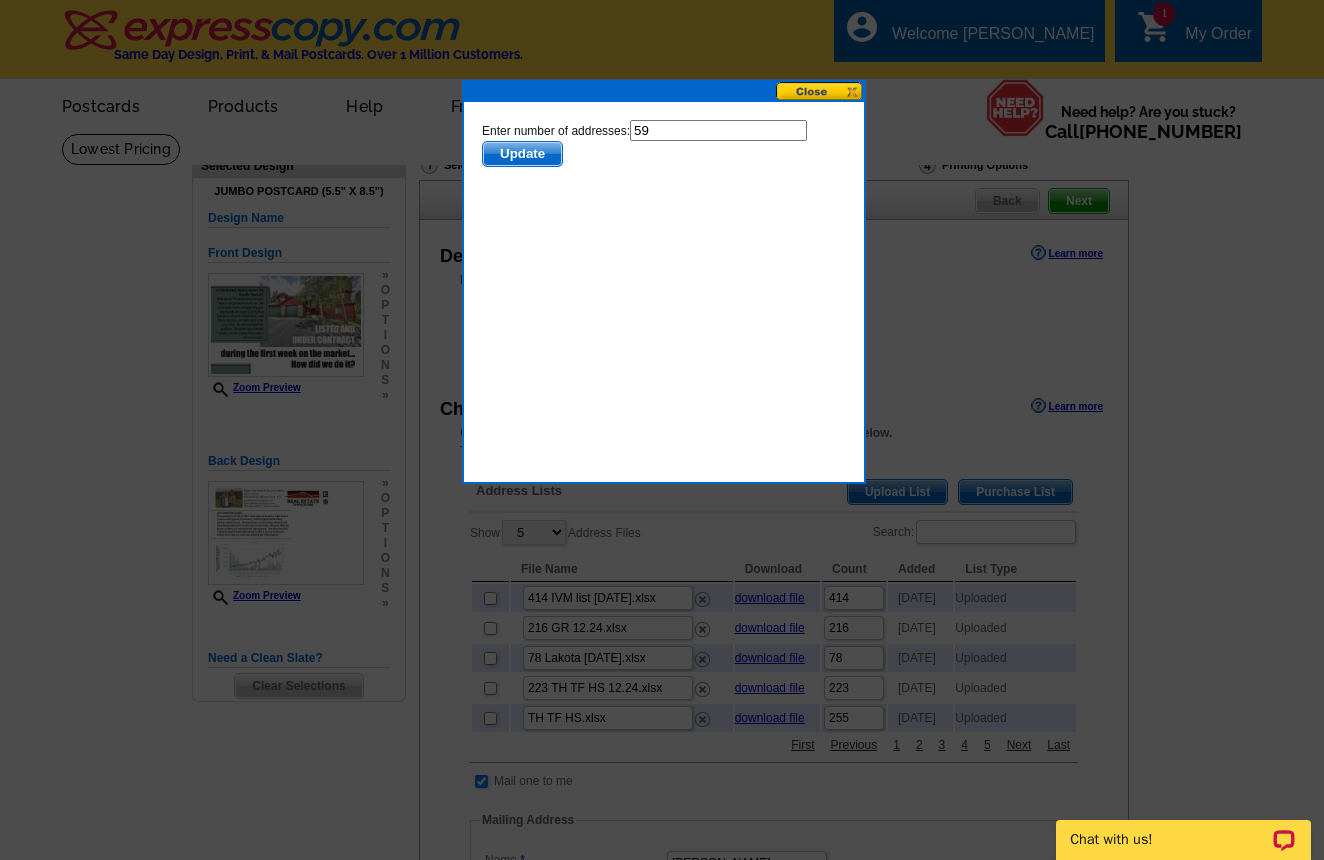 click on "Update" at bounding box center [522, 154] 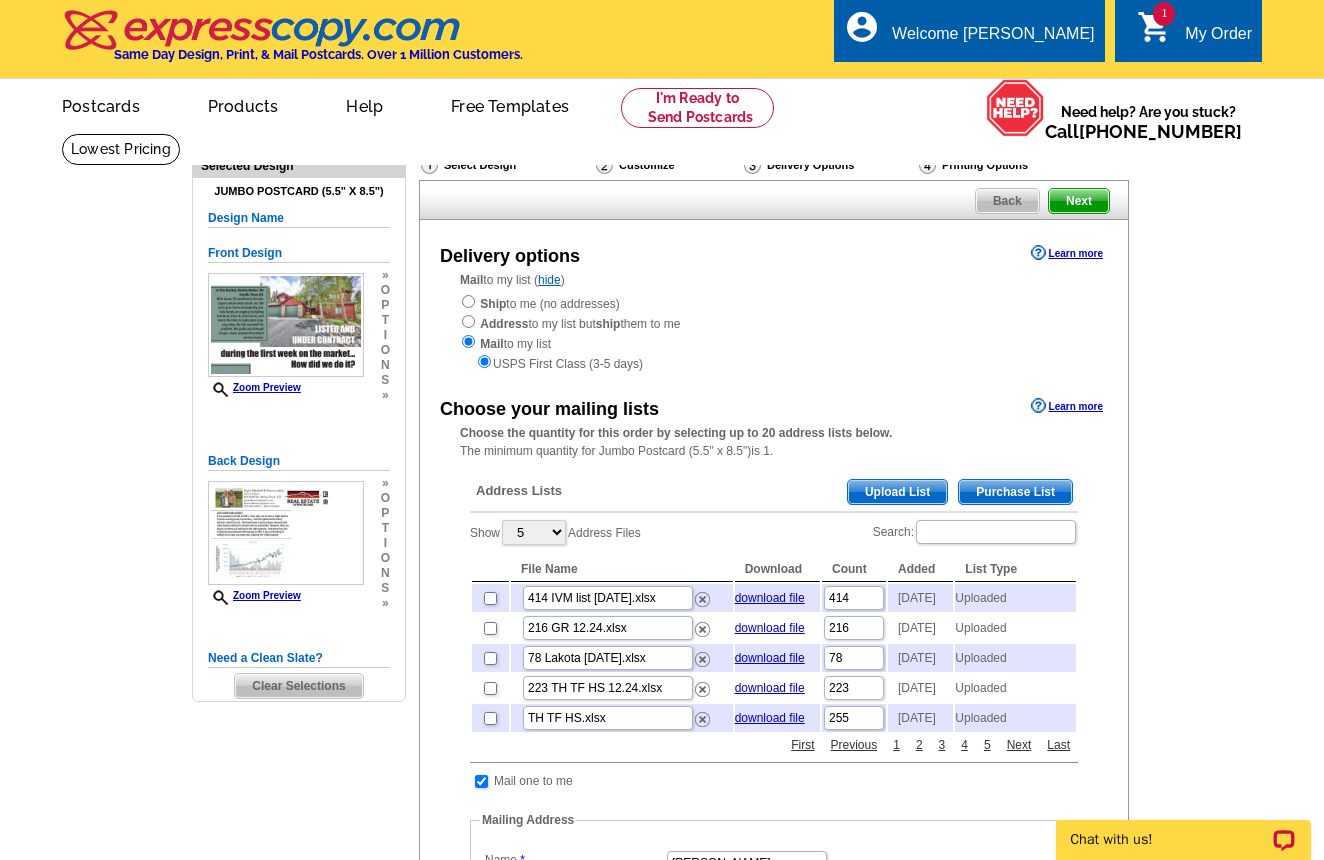 click on "Next" at bounding box center (1079, 1316) 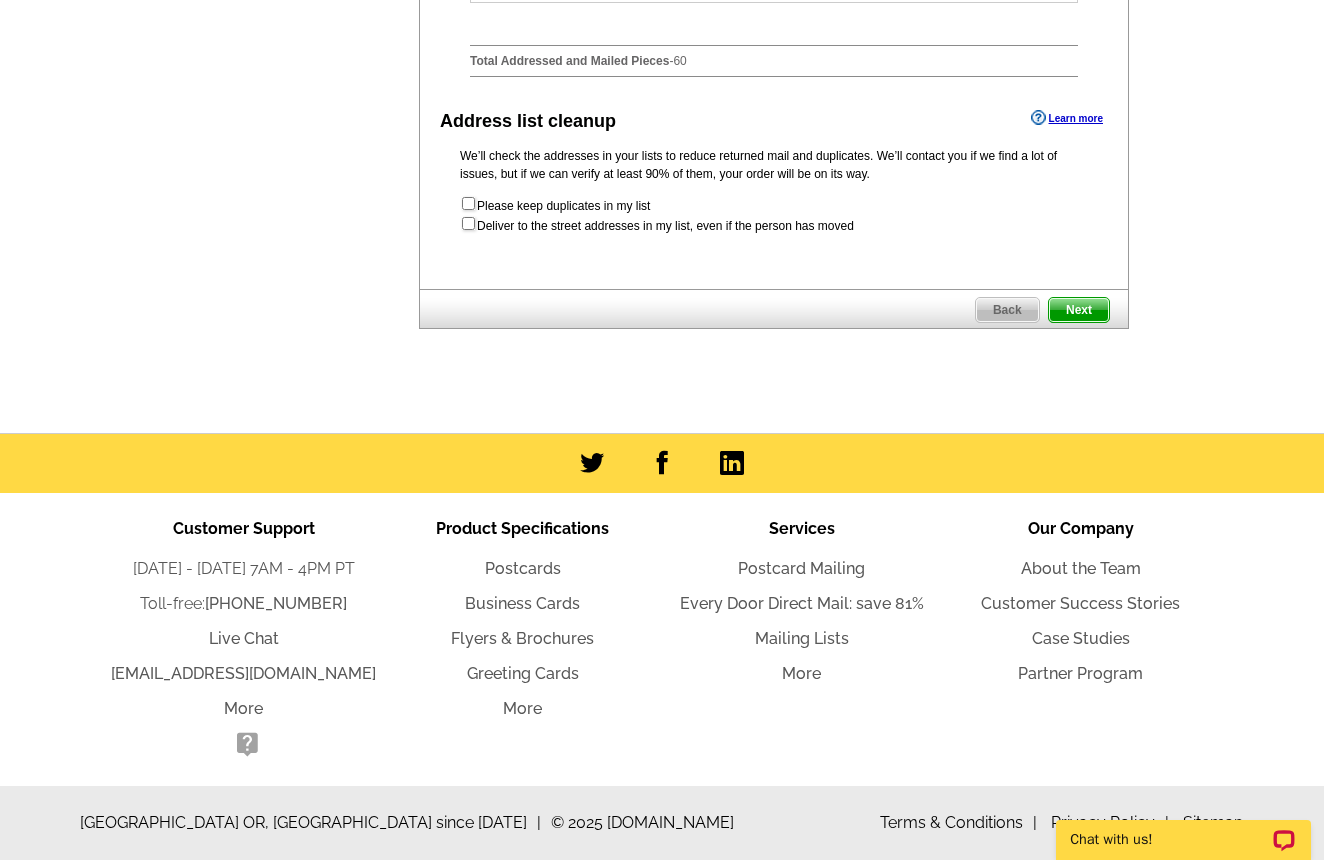 scroll, scrollTop: 1157, scrollLeft: 0, axis: vertical 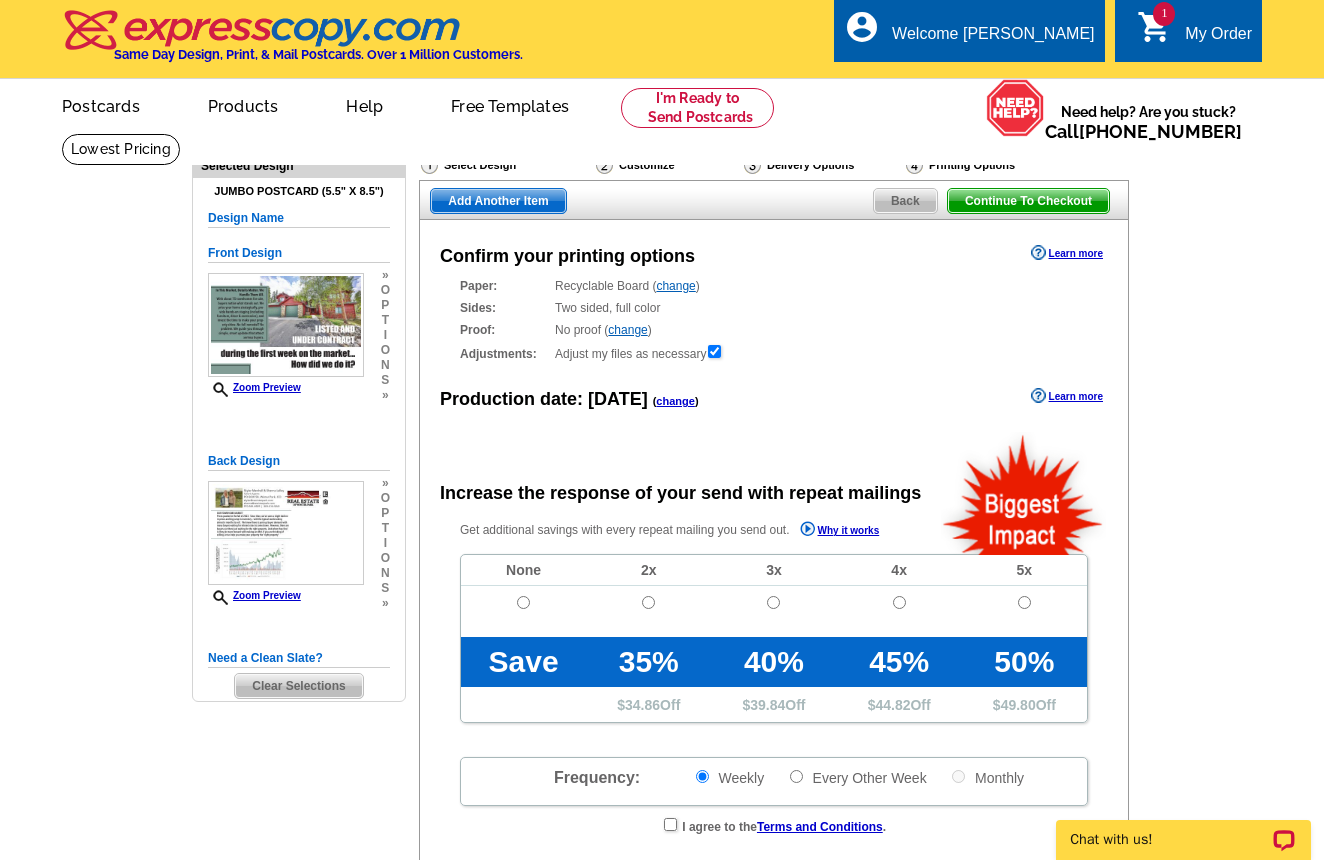 radio on "false" 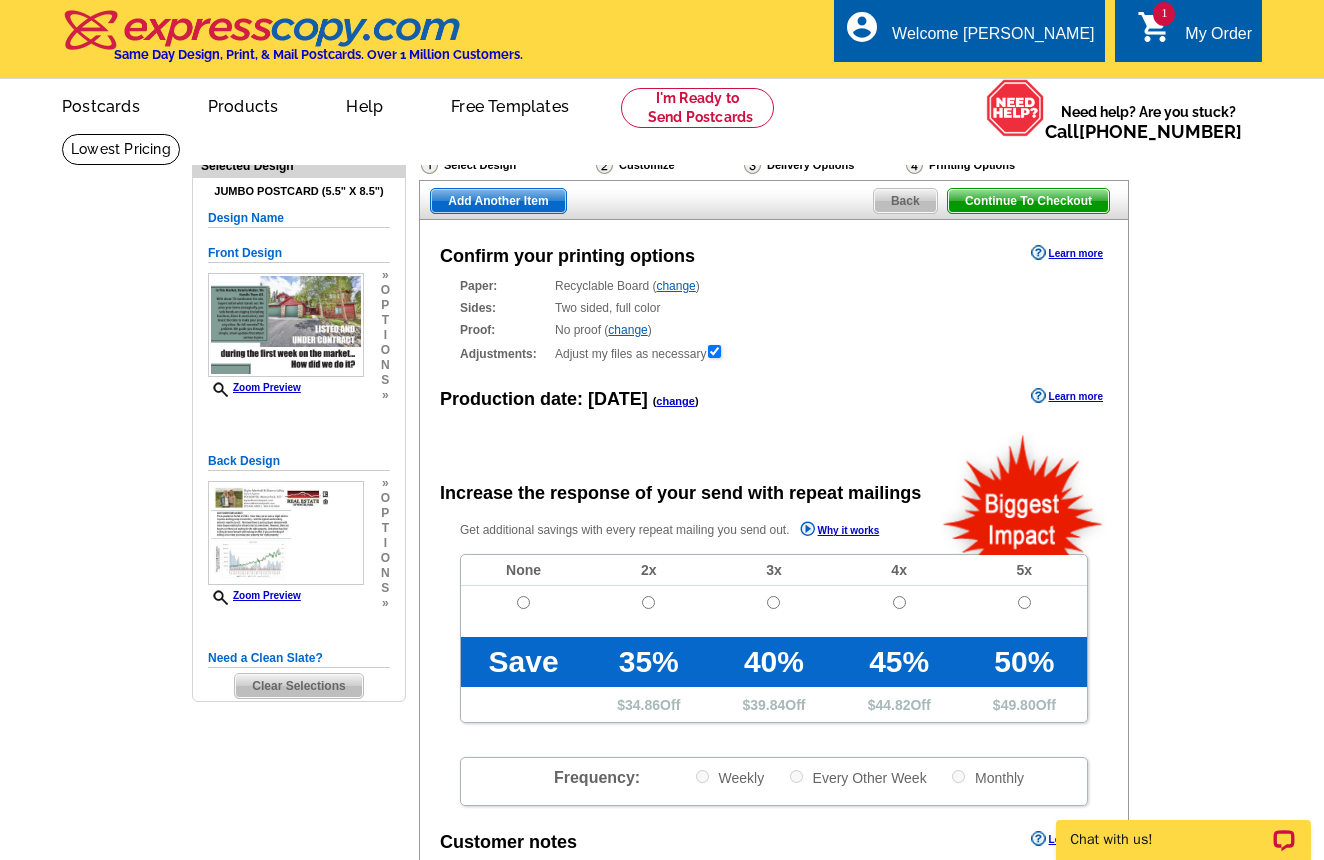 click at bounding box center (523, 602) 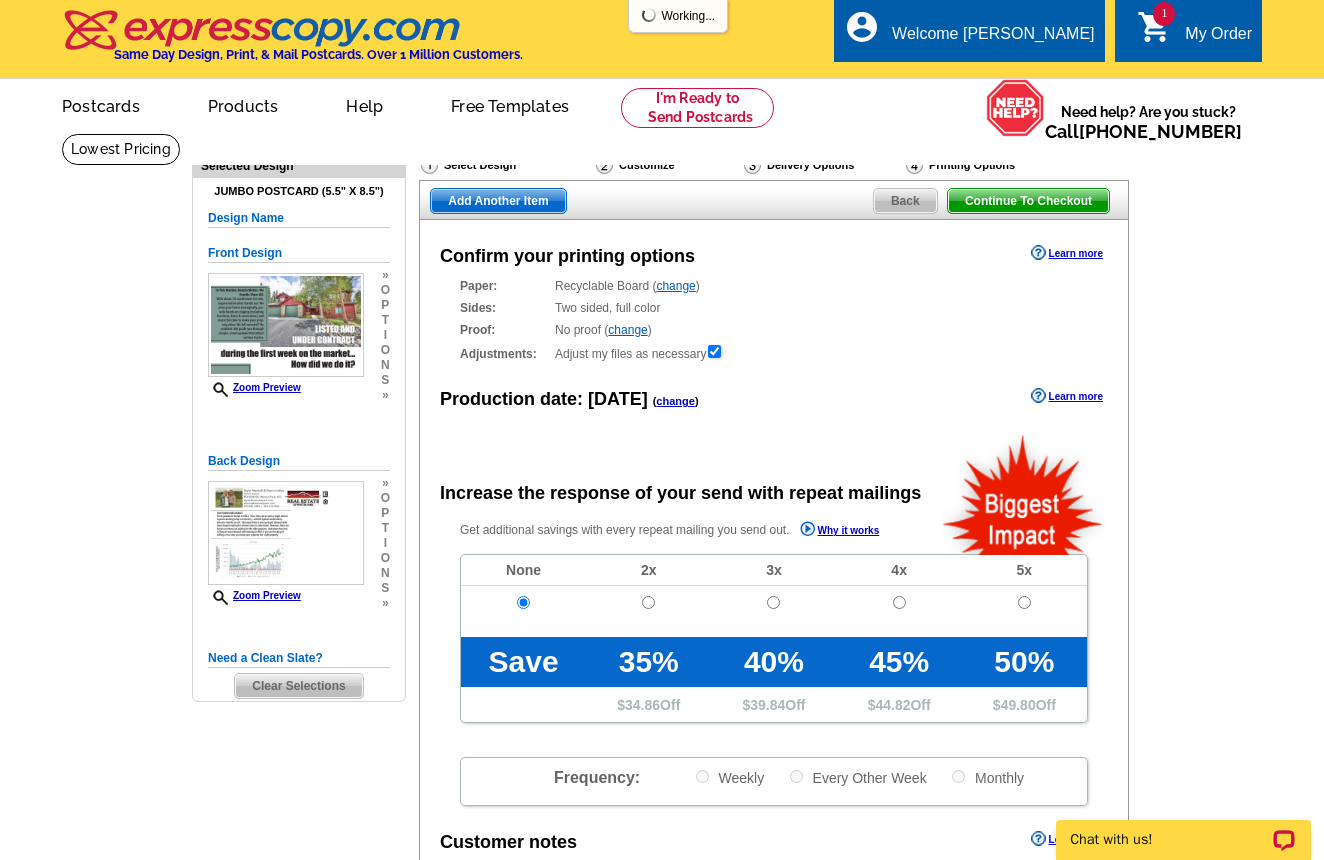 click on "Add Another Item" at bounding box center [498, 201] 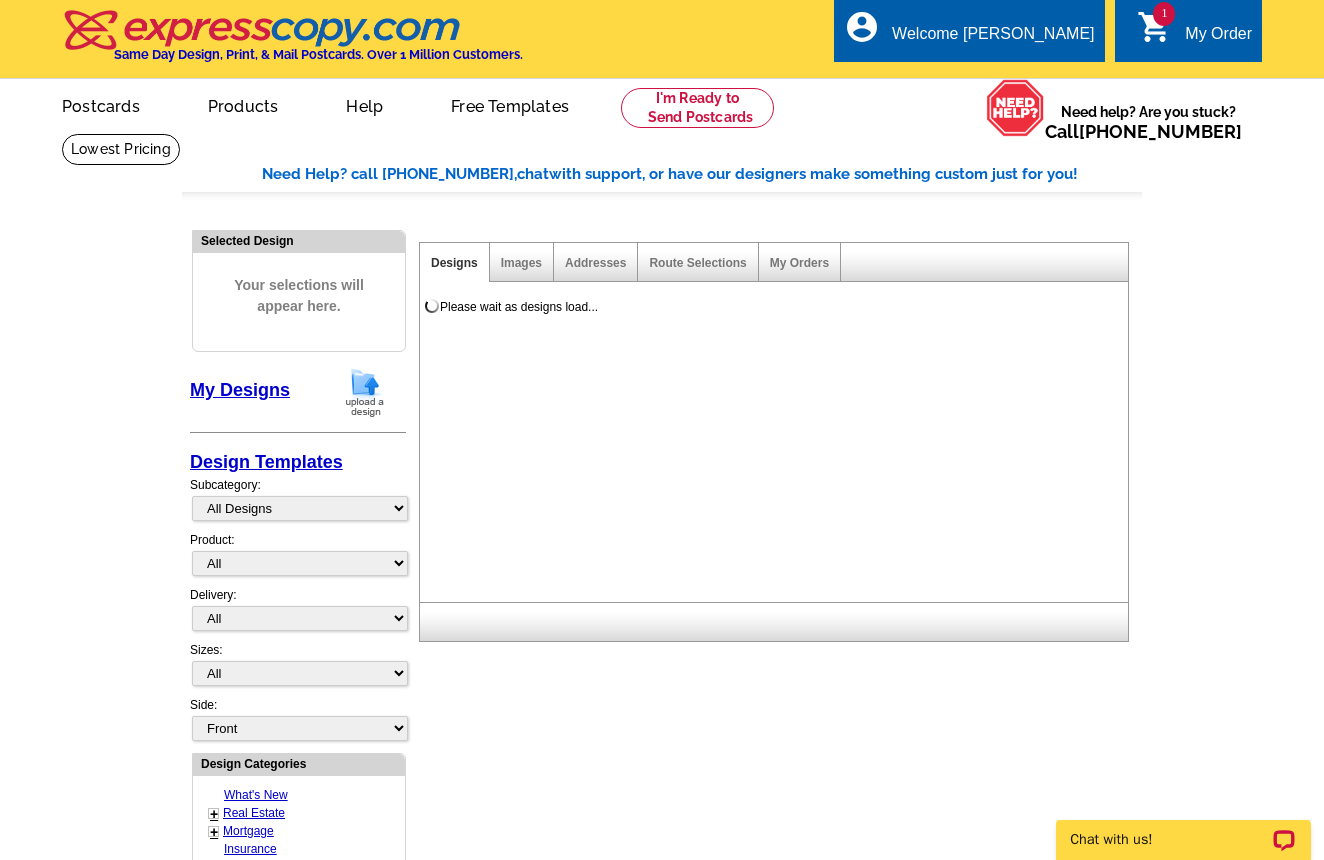 scroll, scrollTop: 0, scrollLeft: 0, axis: both 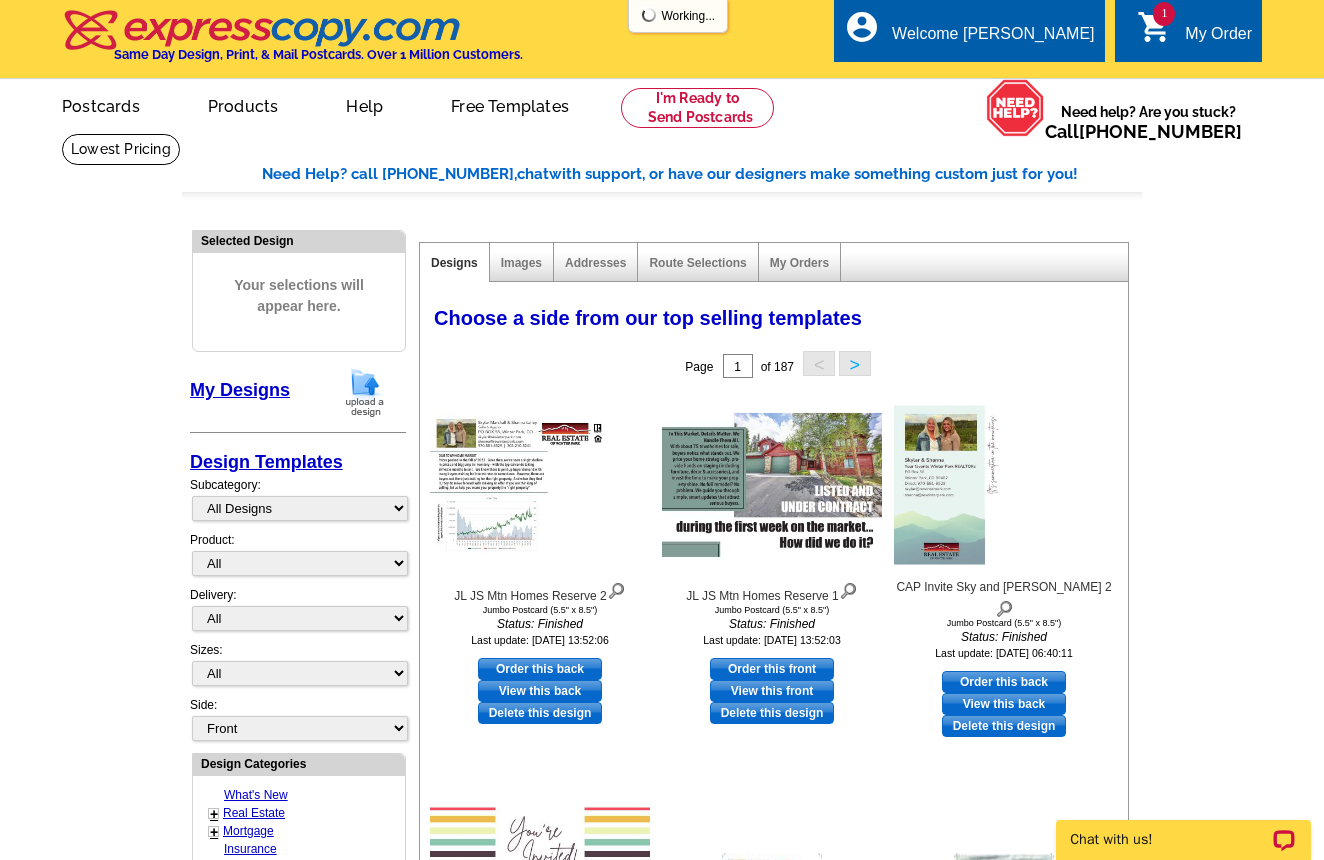 click at bounding box center [365, 392] 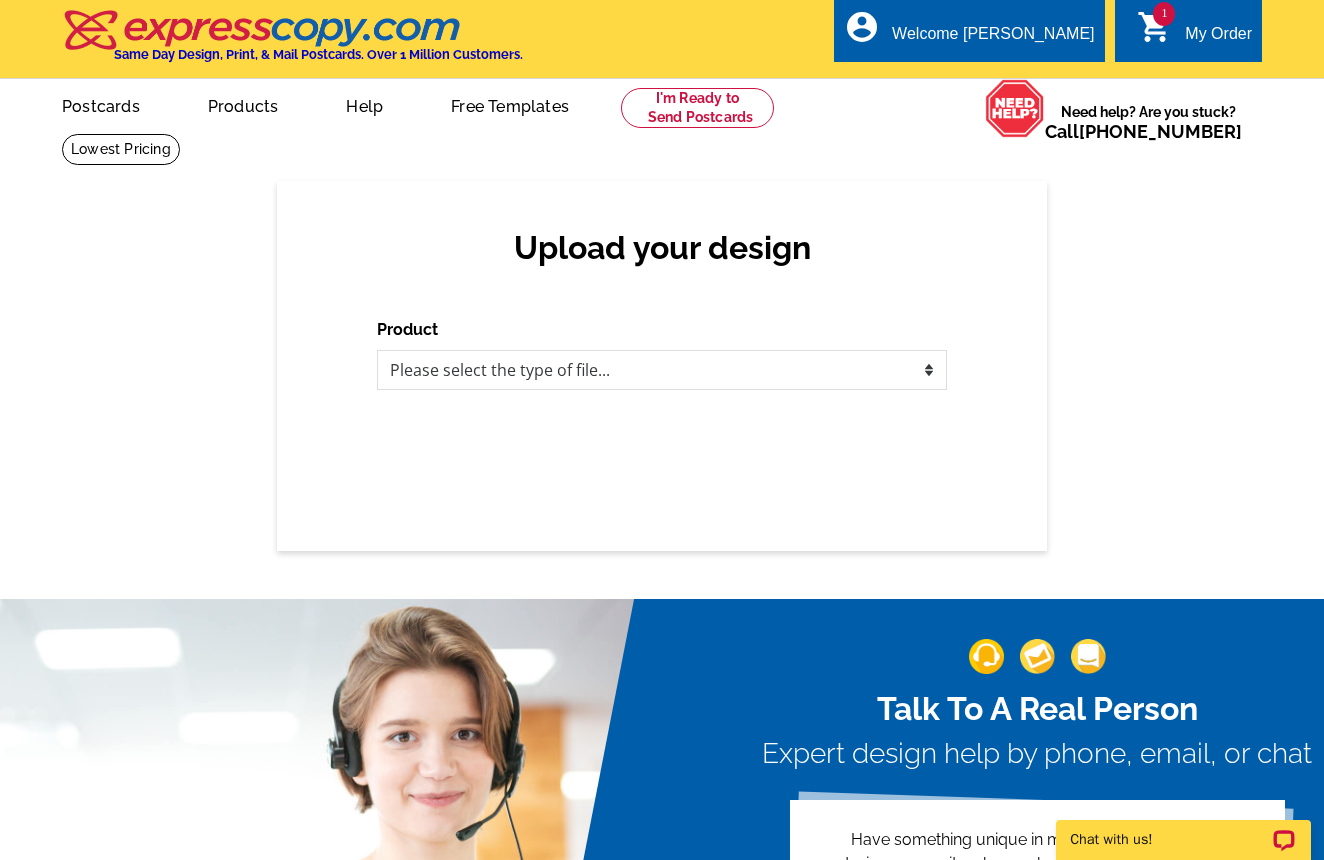 scroll, scrollTop: 0, scrollLeft: 0, axis: both 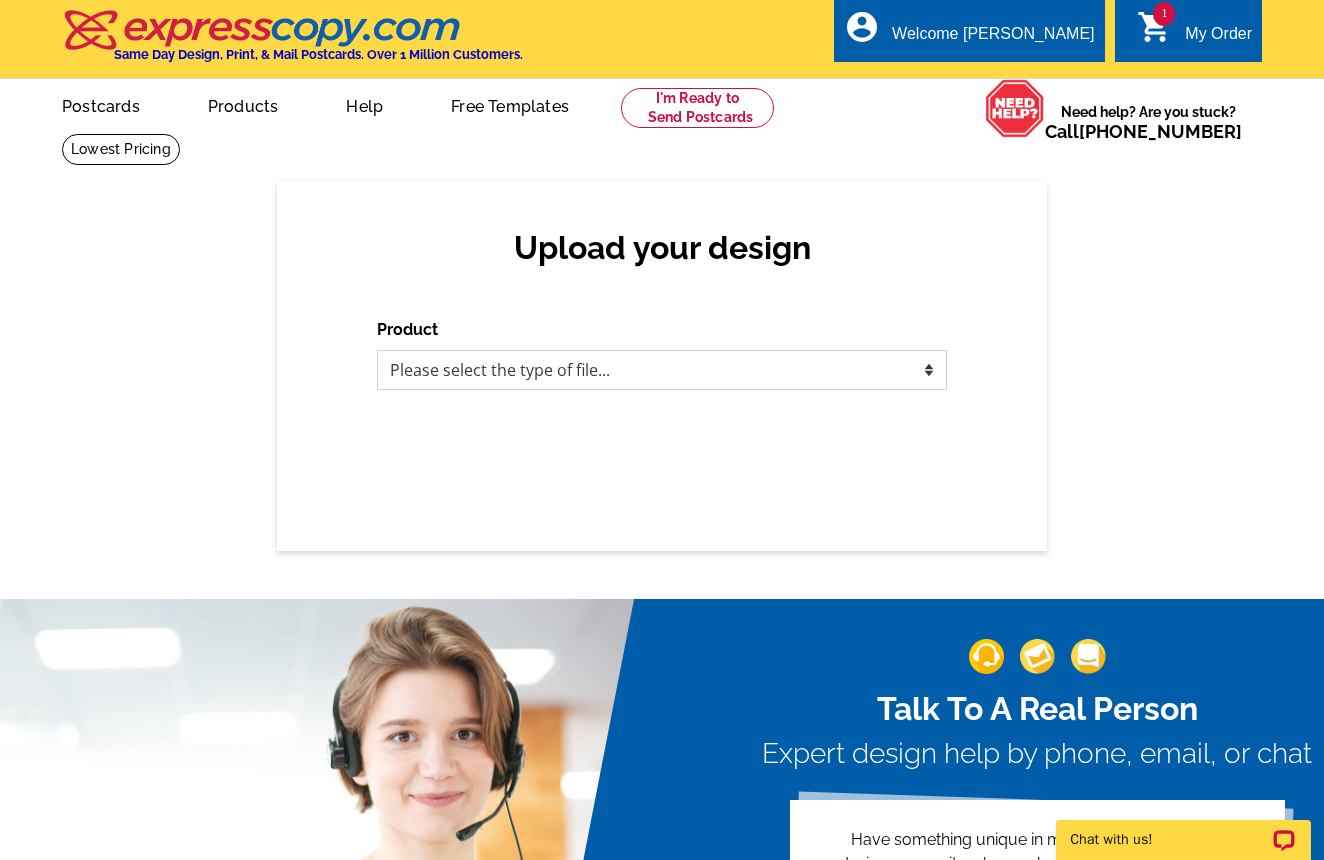 select on "1" 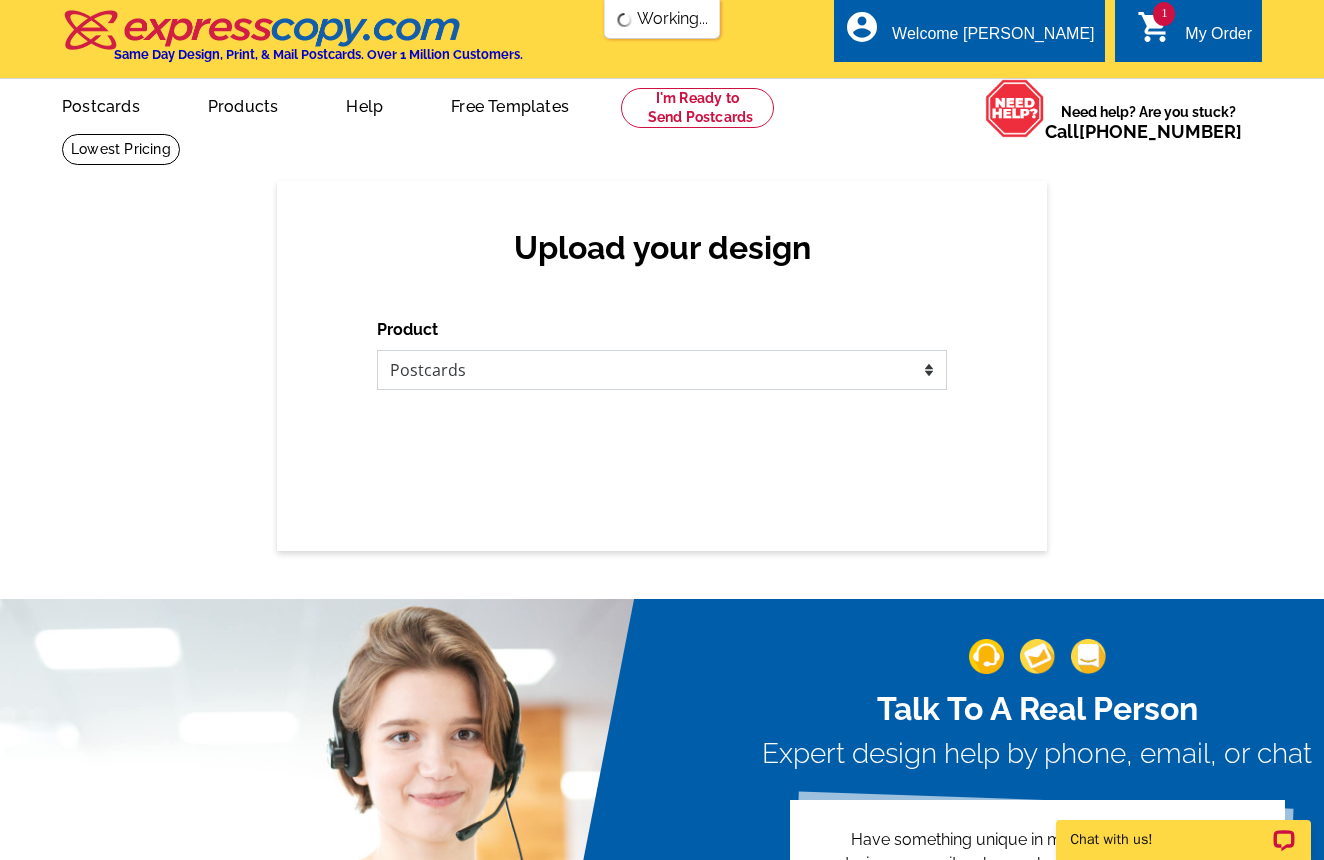 scroll, scrollTop: 0, scrollLeft: 0, axis: both 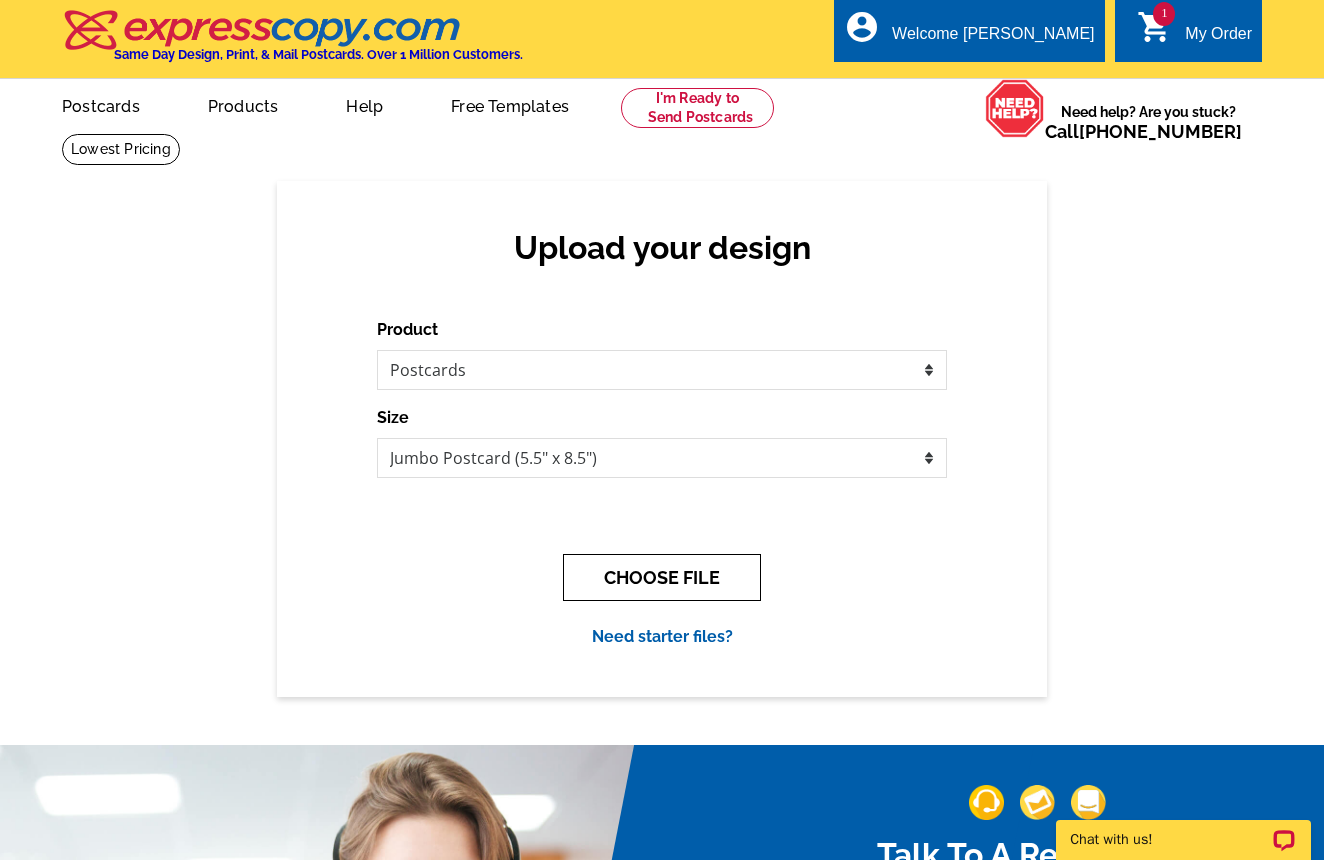 click on "CHOOSE FILE" at bounding box center [662, 577] 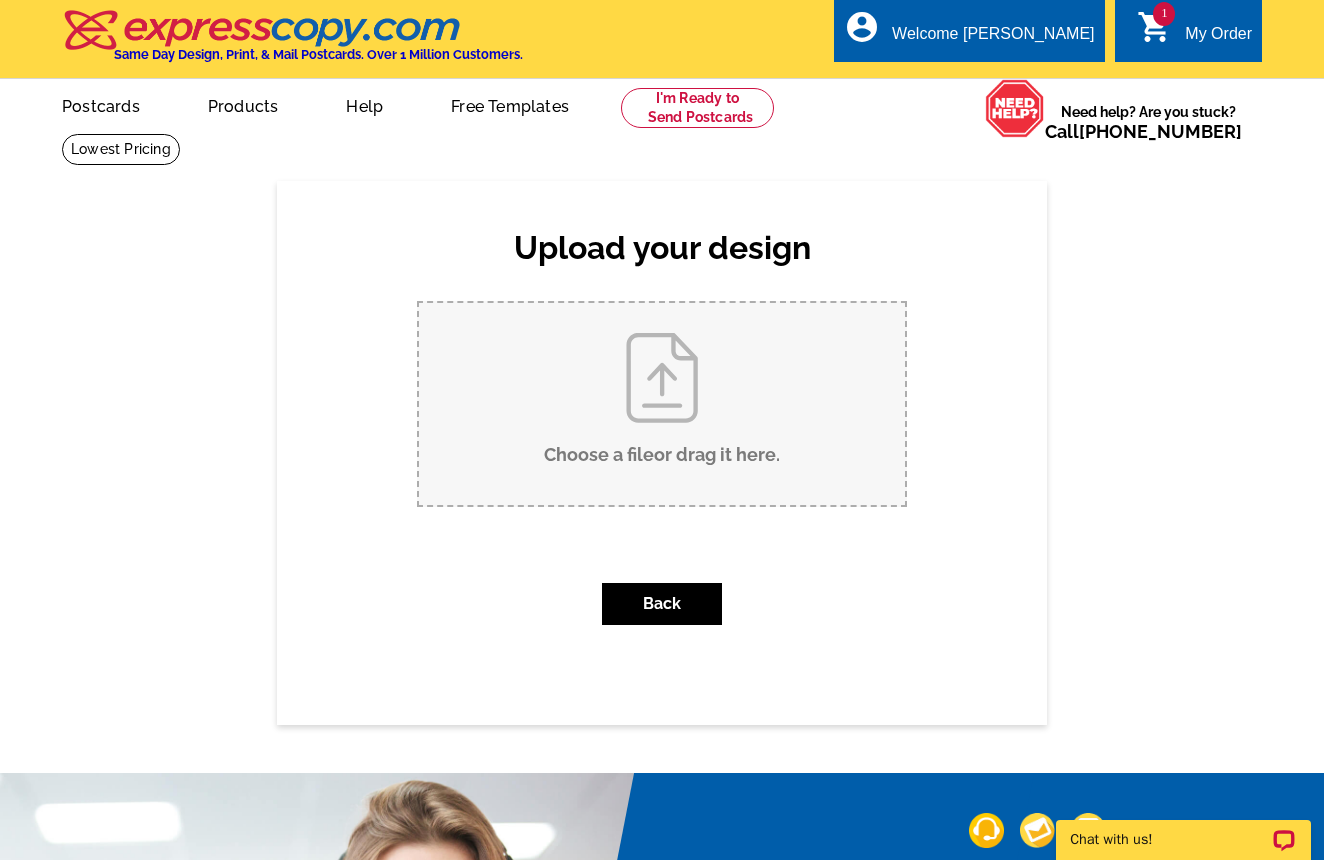 click on "Choose a file  or drag it here ." at bounding box center [662, 404] 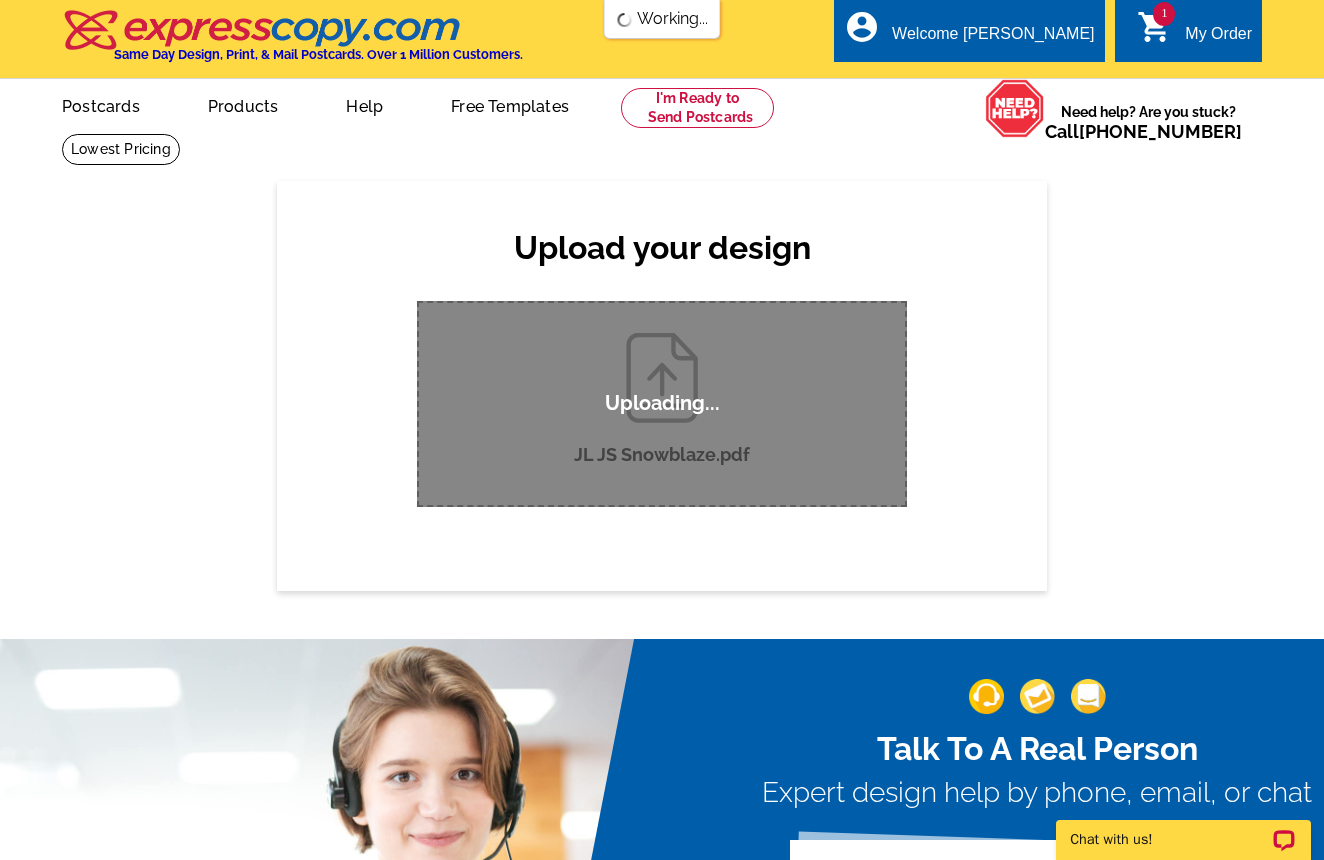 type 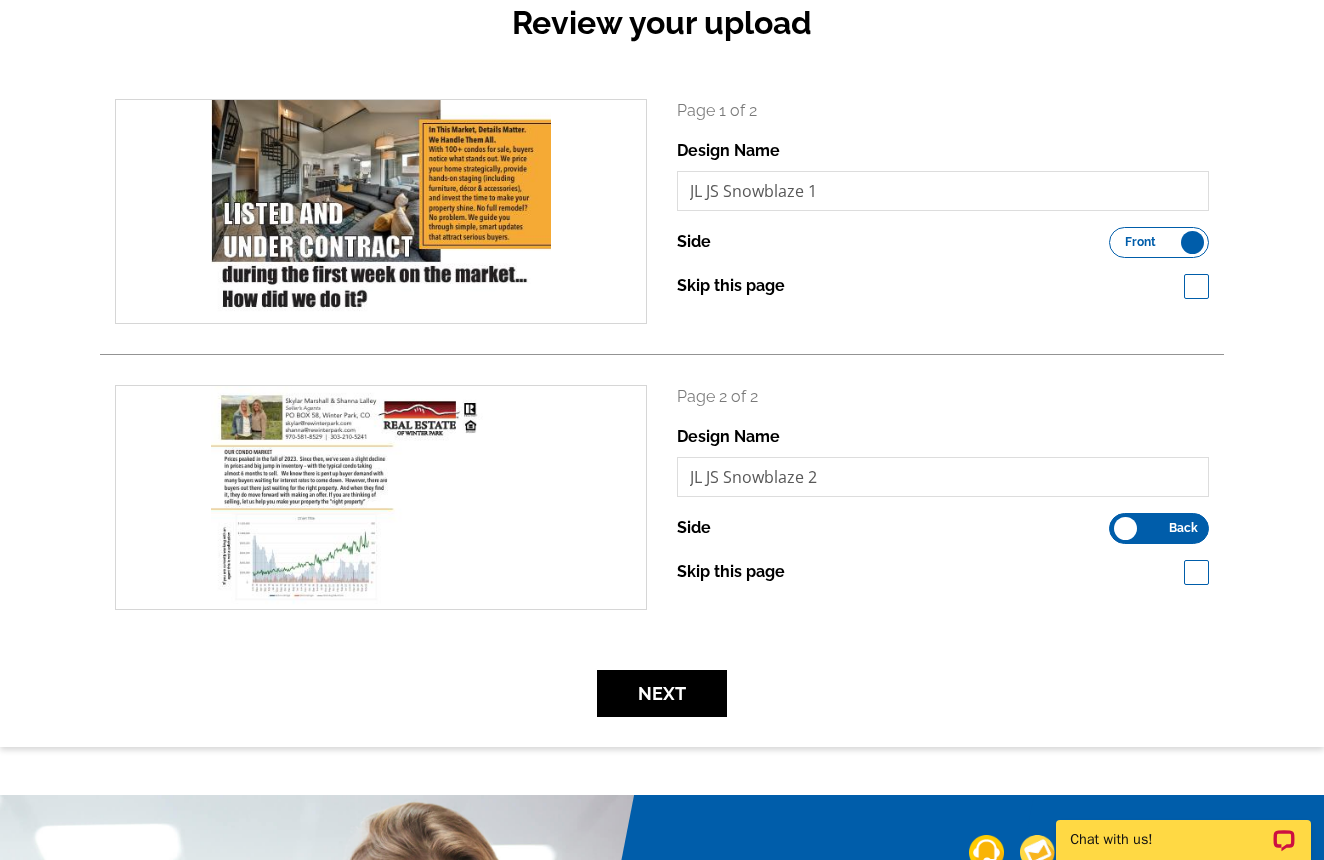 scroll, scrollTop: 335, scrollLeft: 0, axis: vertical 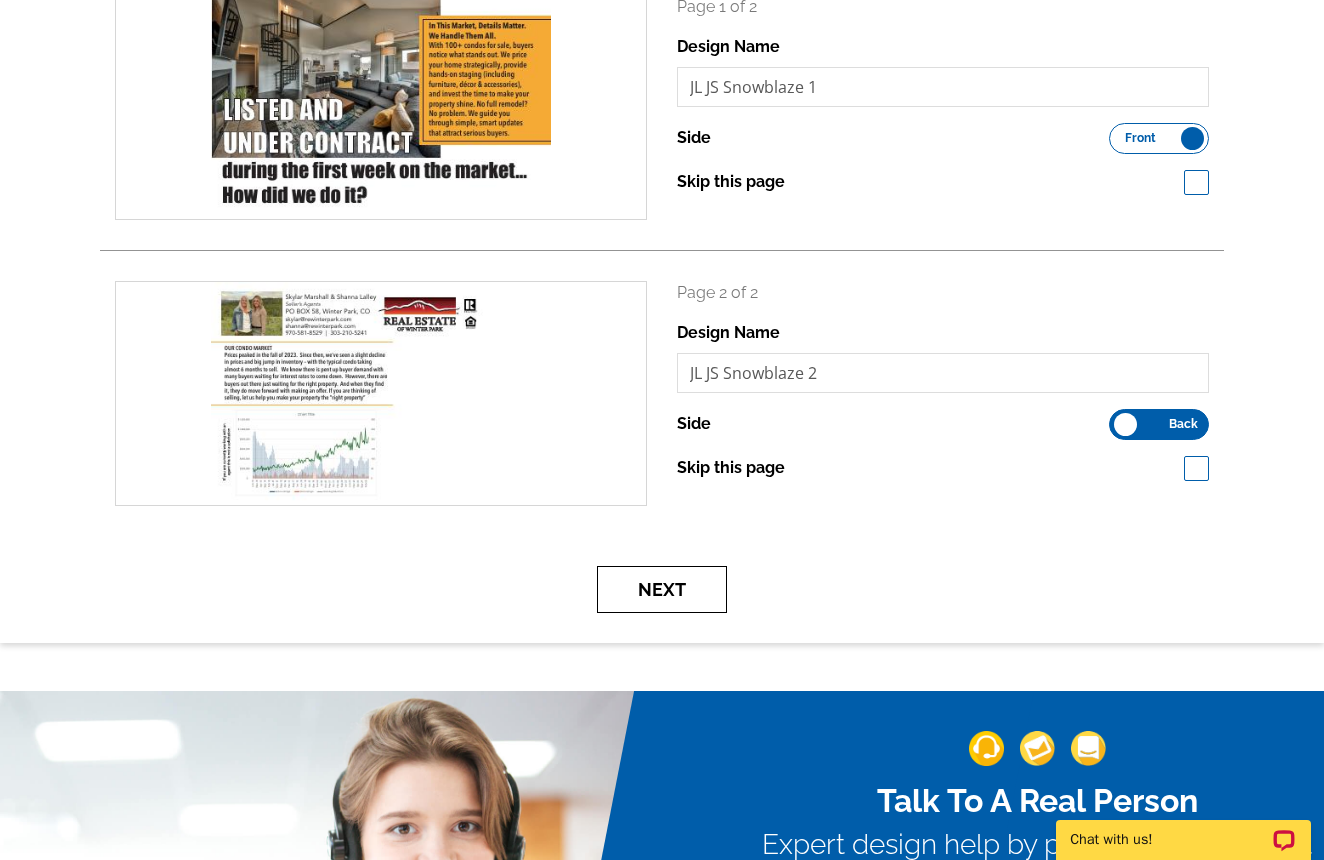 click on "Next" at bounding box center (662, 589) 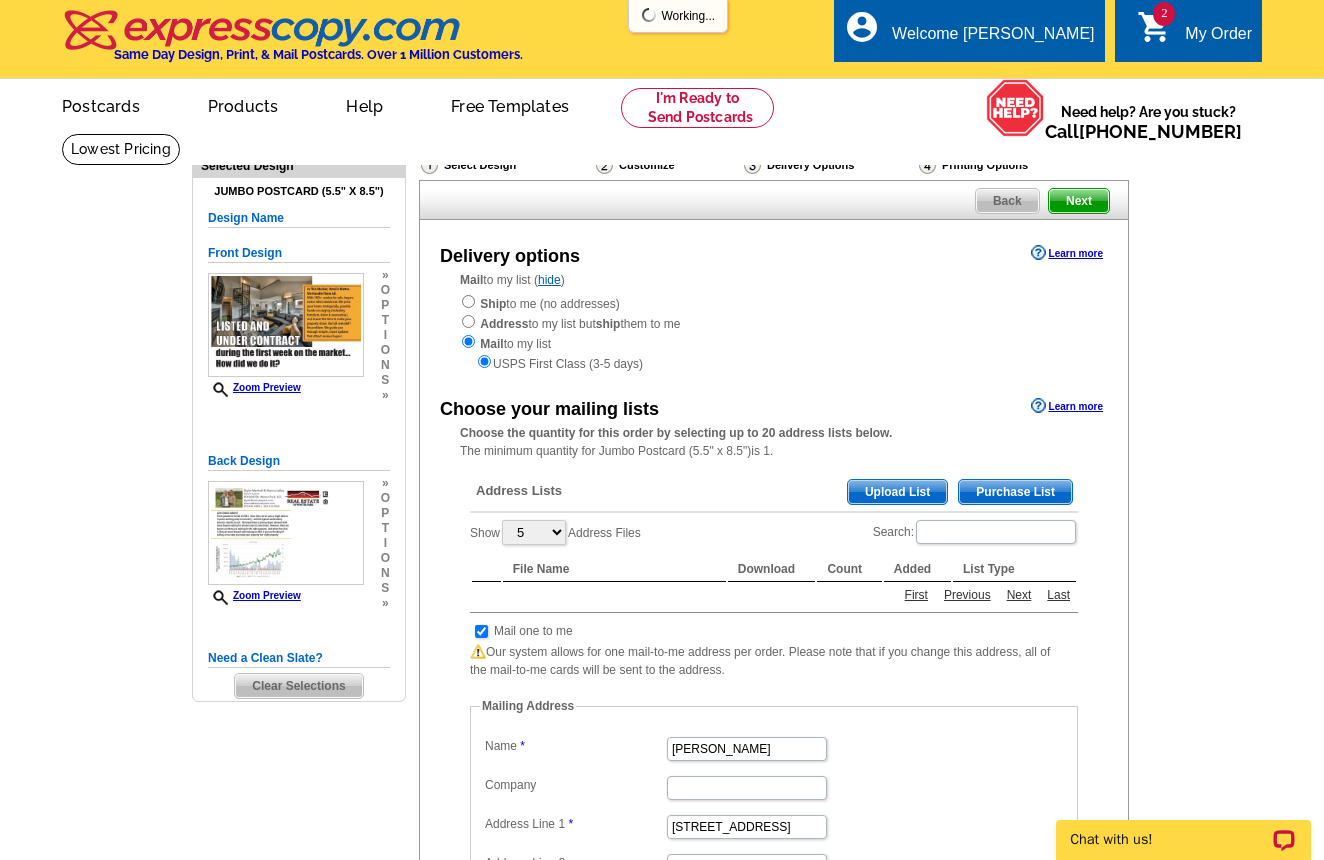 scroll, scrollTop: 0, scrollLeft: 0, axis: both 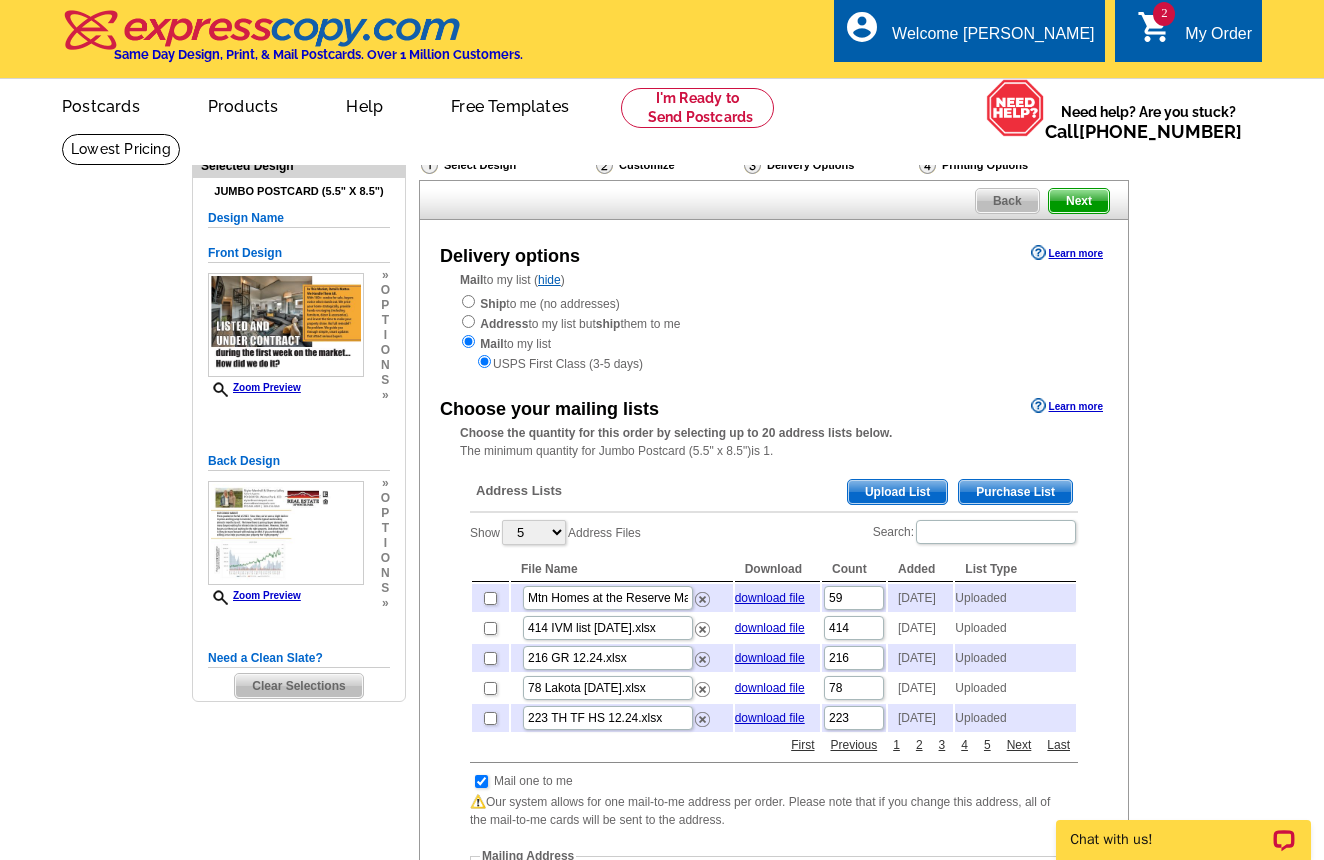 click on "Upload List" at bounding box center (897, 492) 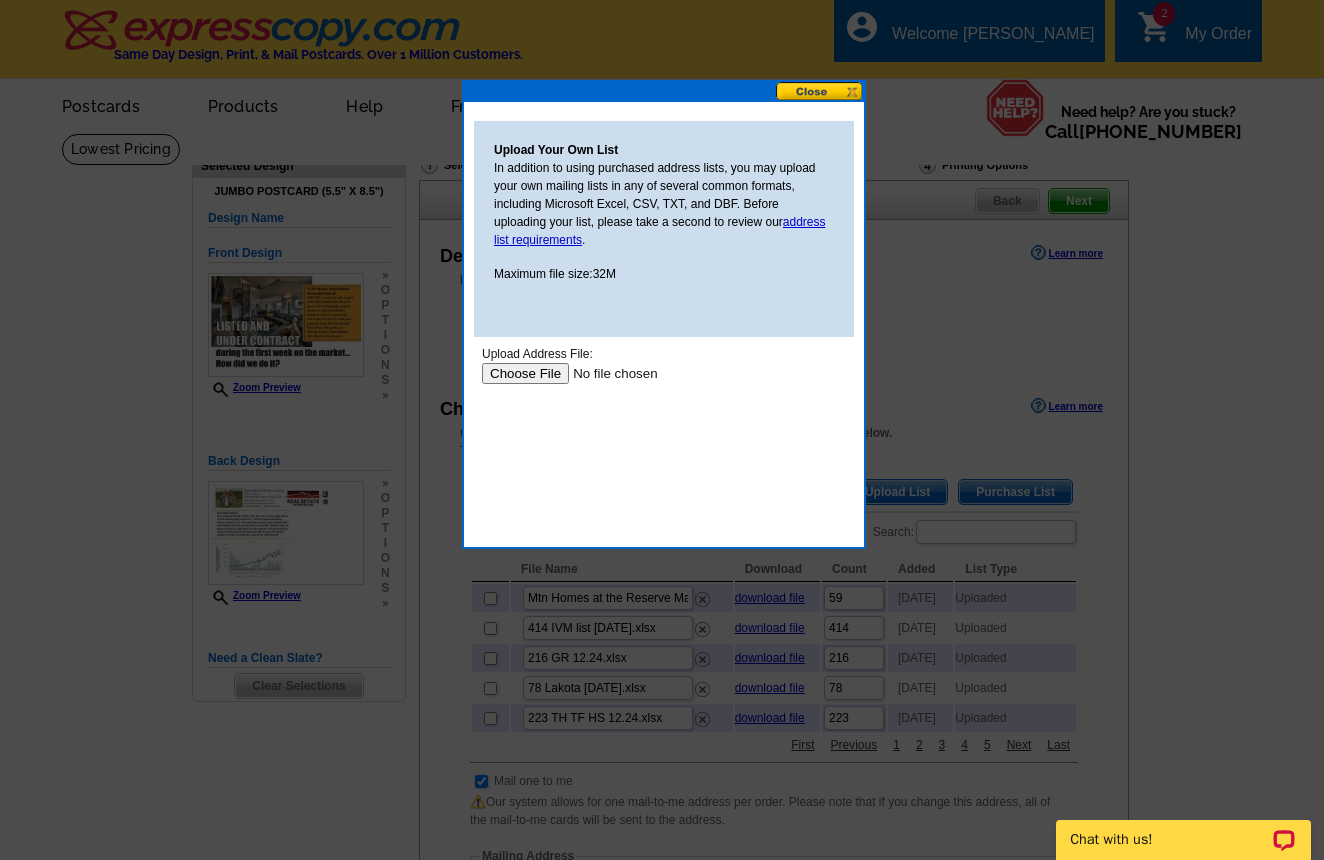 scroll, scrollTop: 0, scrollLeft: 0, axis: both 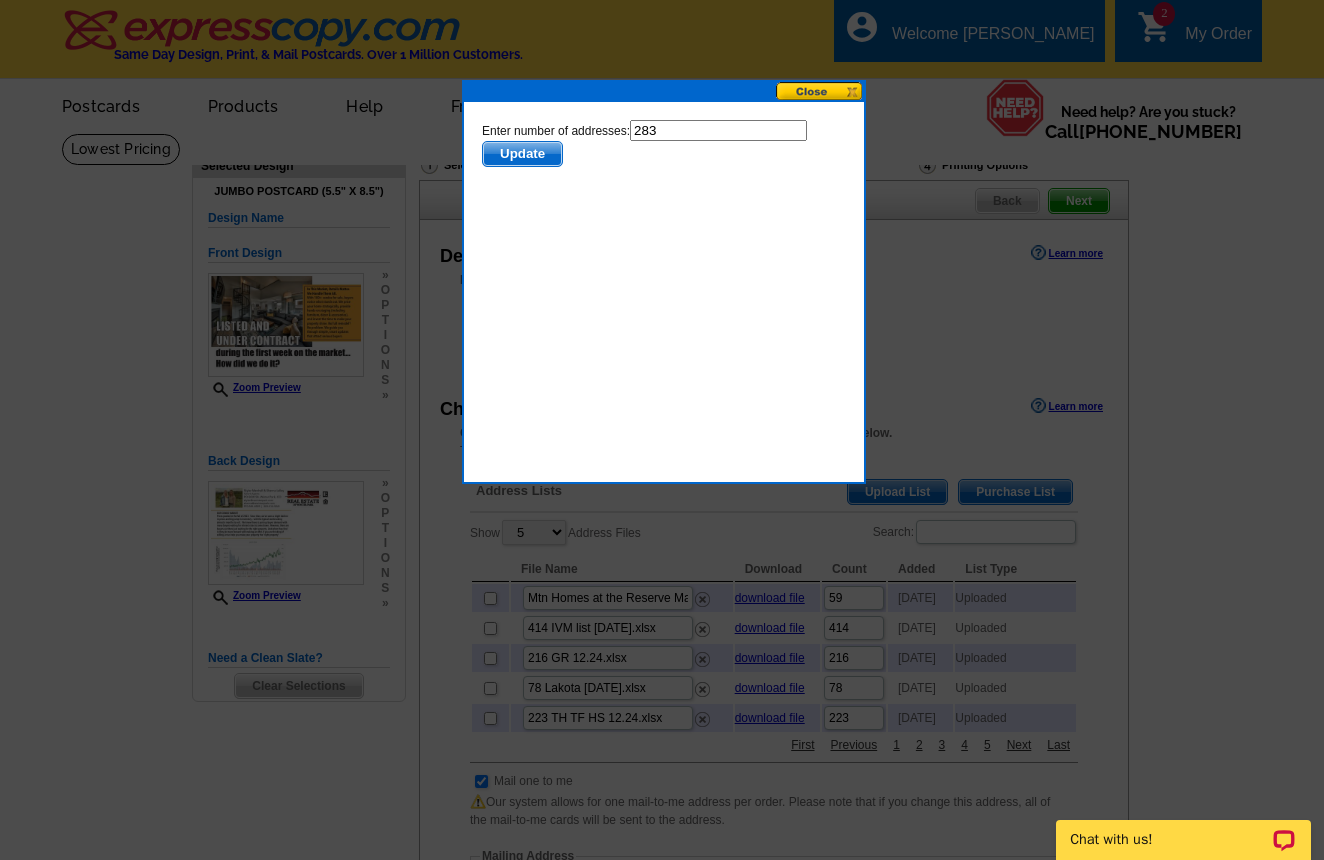 click on "Update" at bounding box center (522, 154) 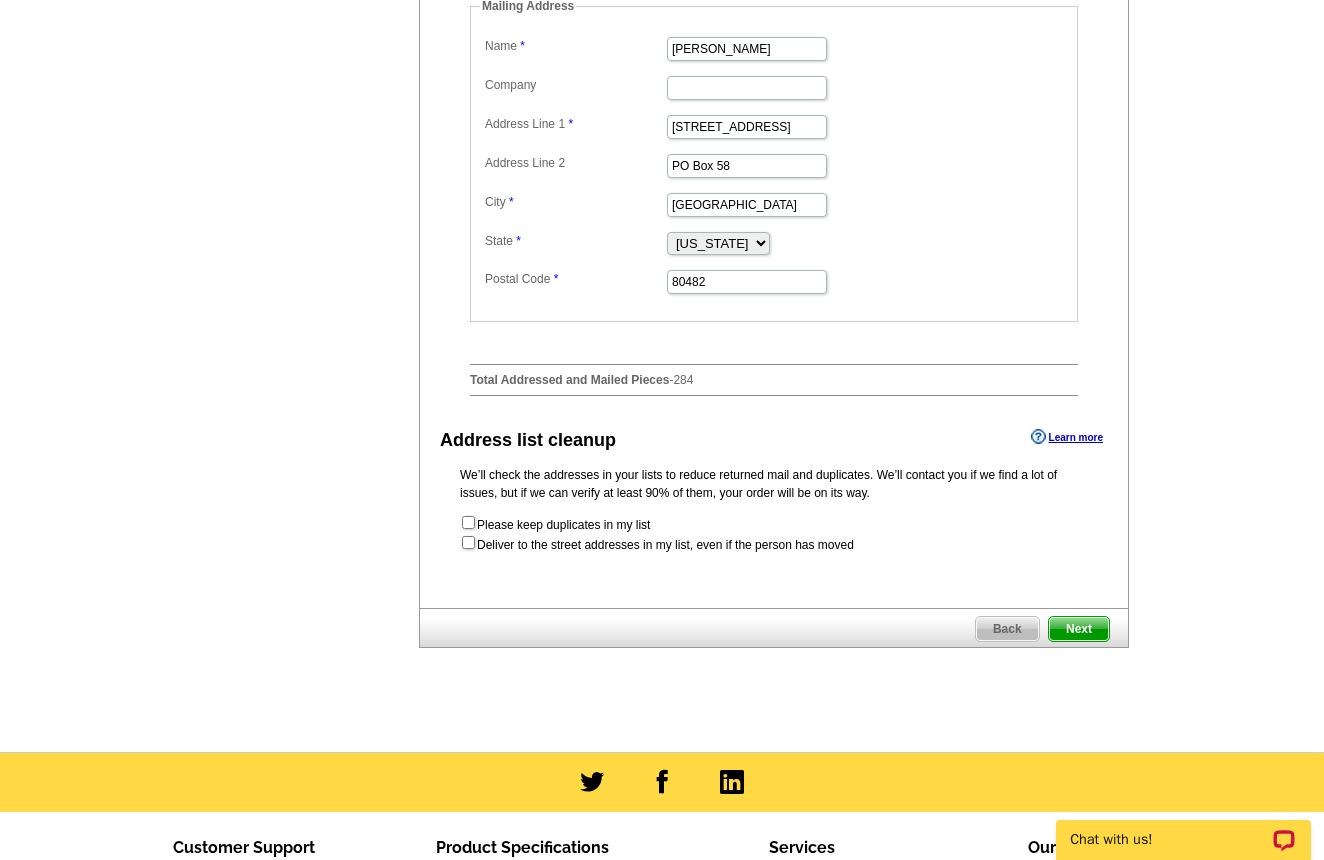 scroll, scrollTop: 1082, scrollLeft: 0, axis: vertical 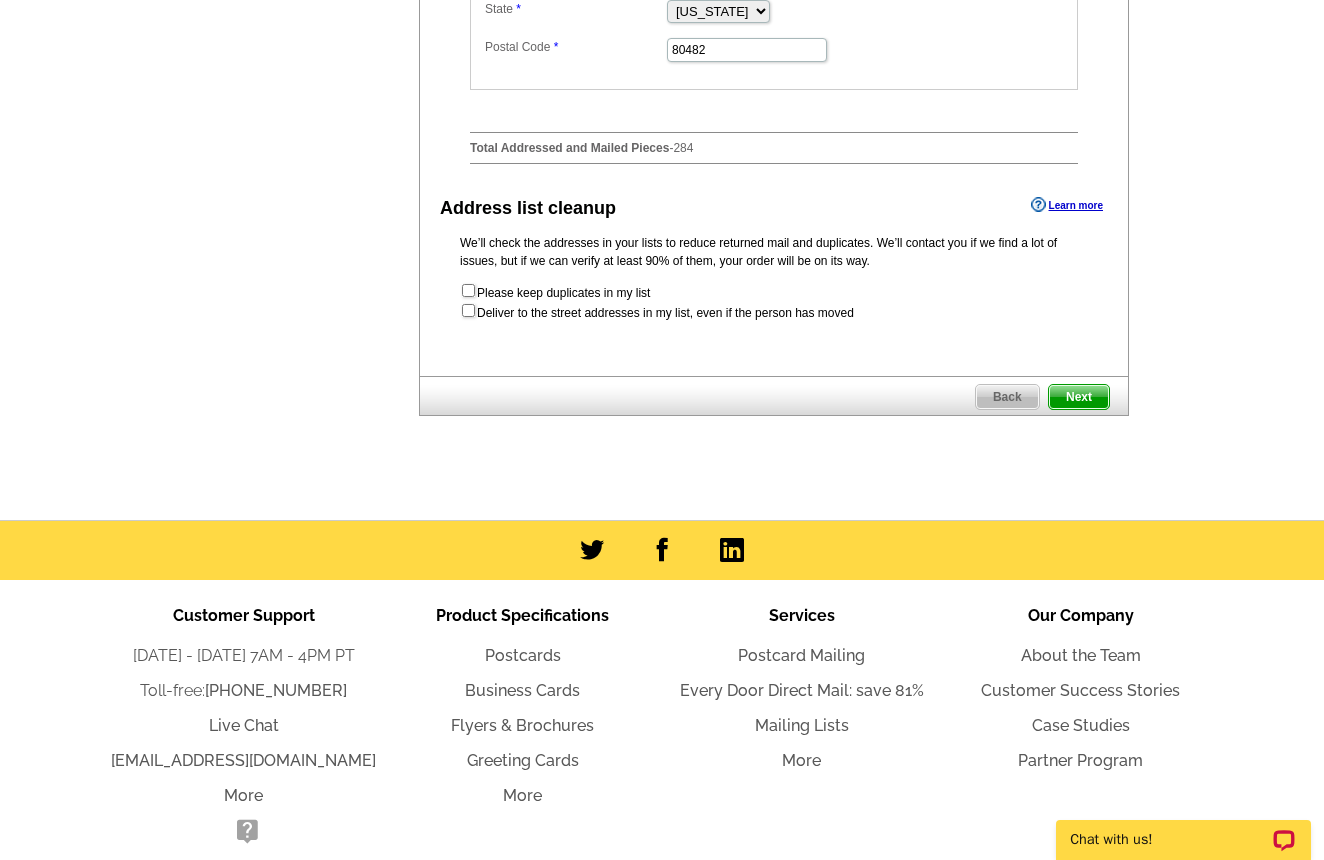 click on "Next" at bounding box center (1079, 397) 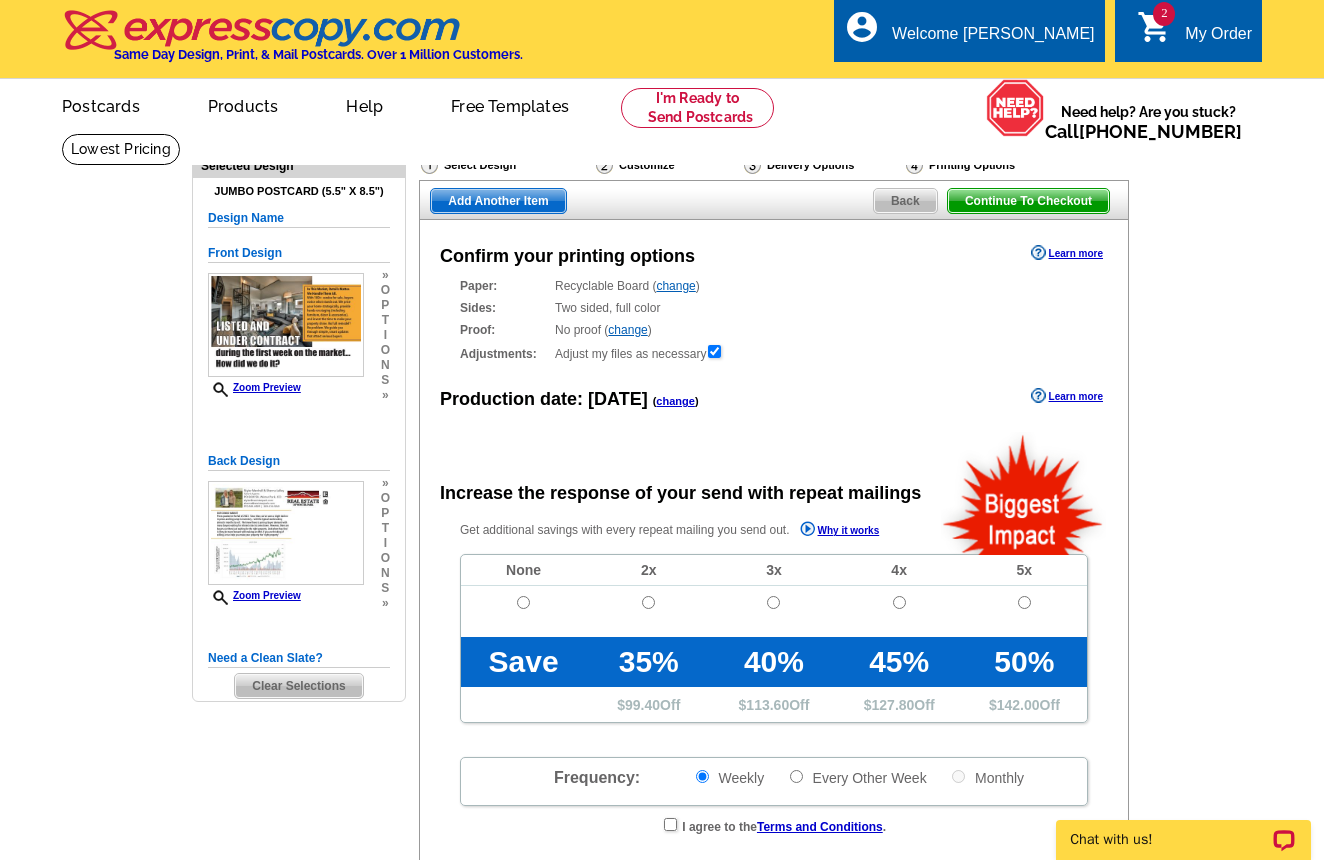 scroll, scrollTop: 0, scrollLeft: 0, axis: both 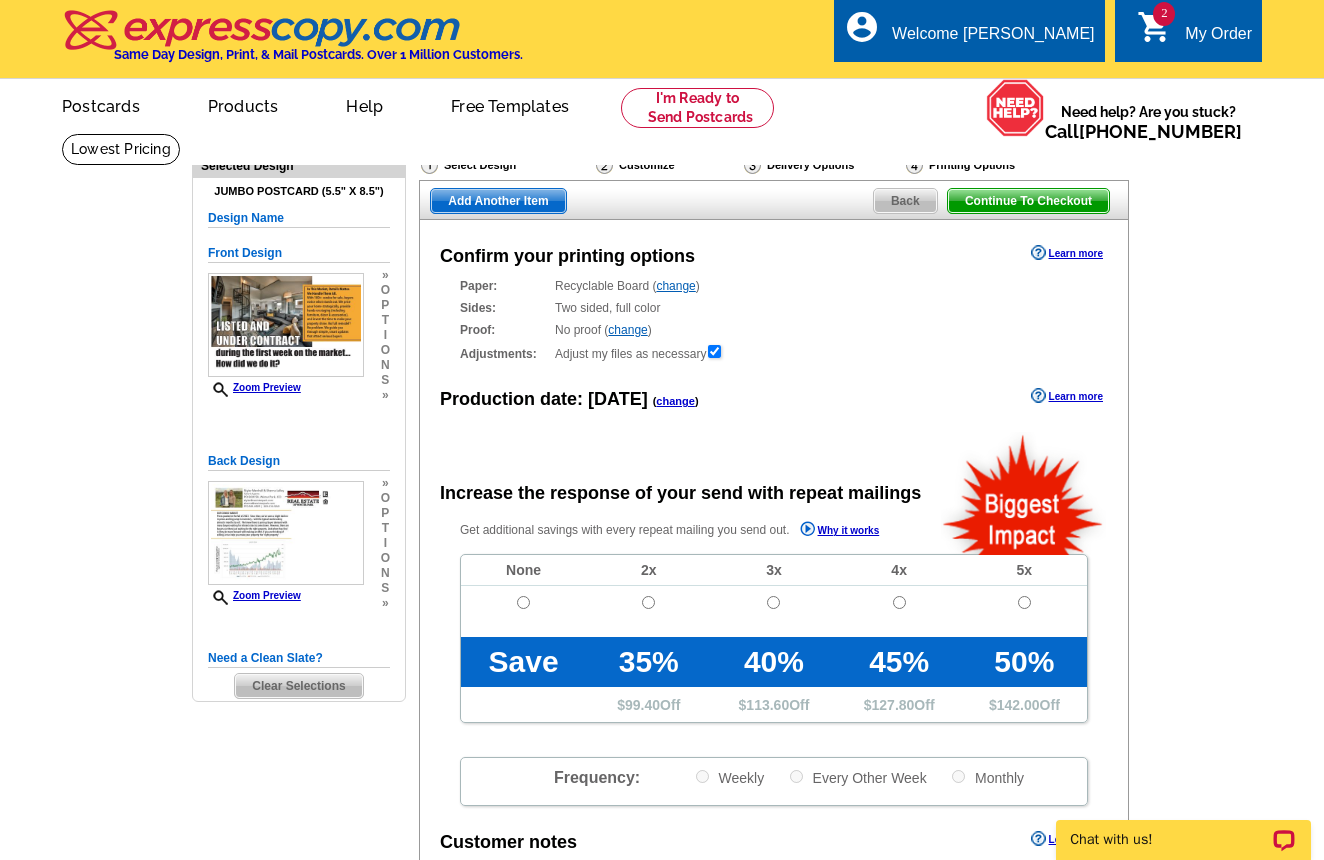 click at bounding box center (523, 602) 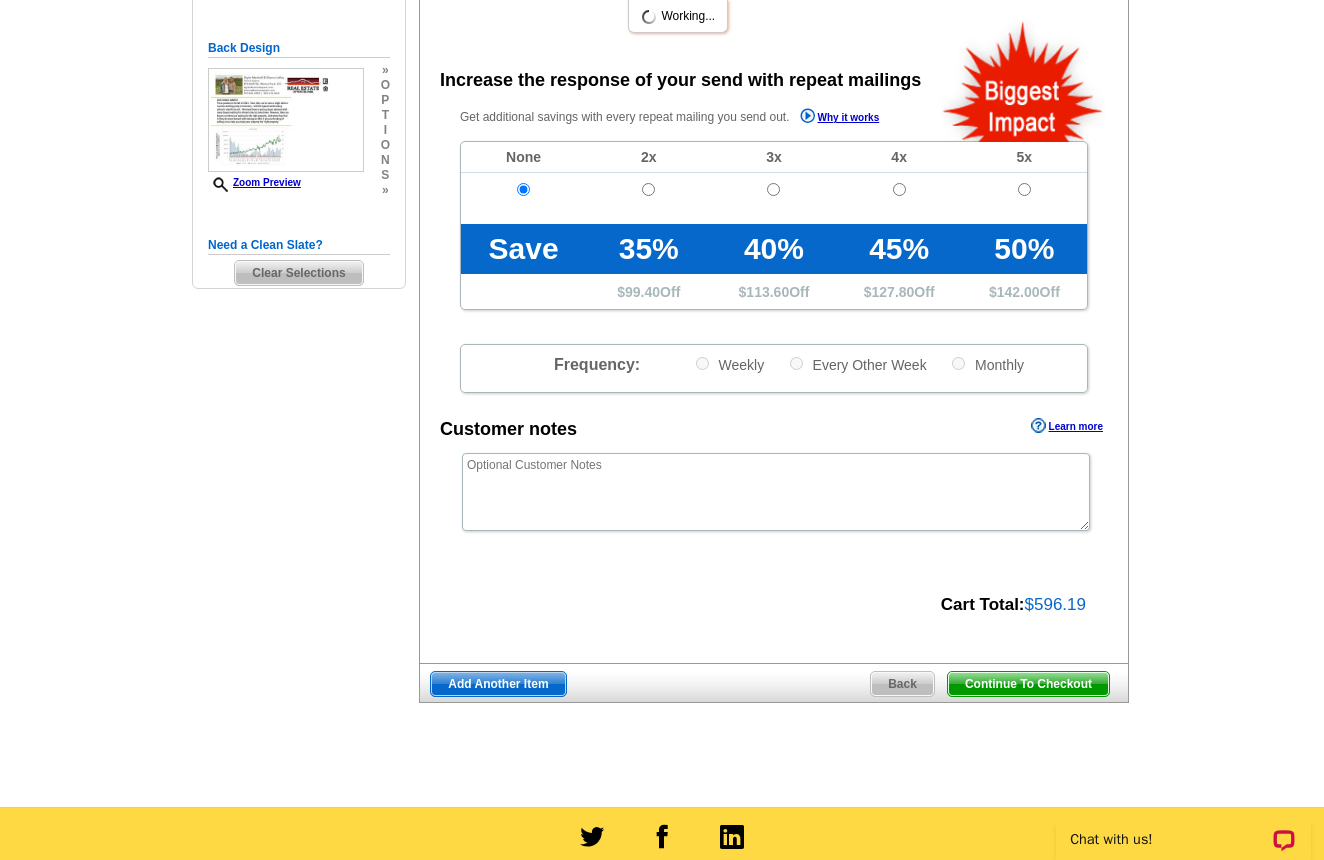 scroll, scrollTop: 416, scrollLeft: 0, axis: vertical 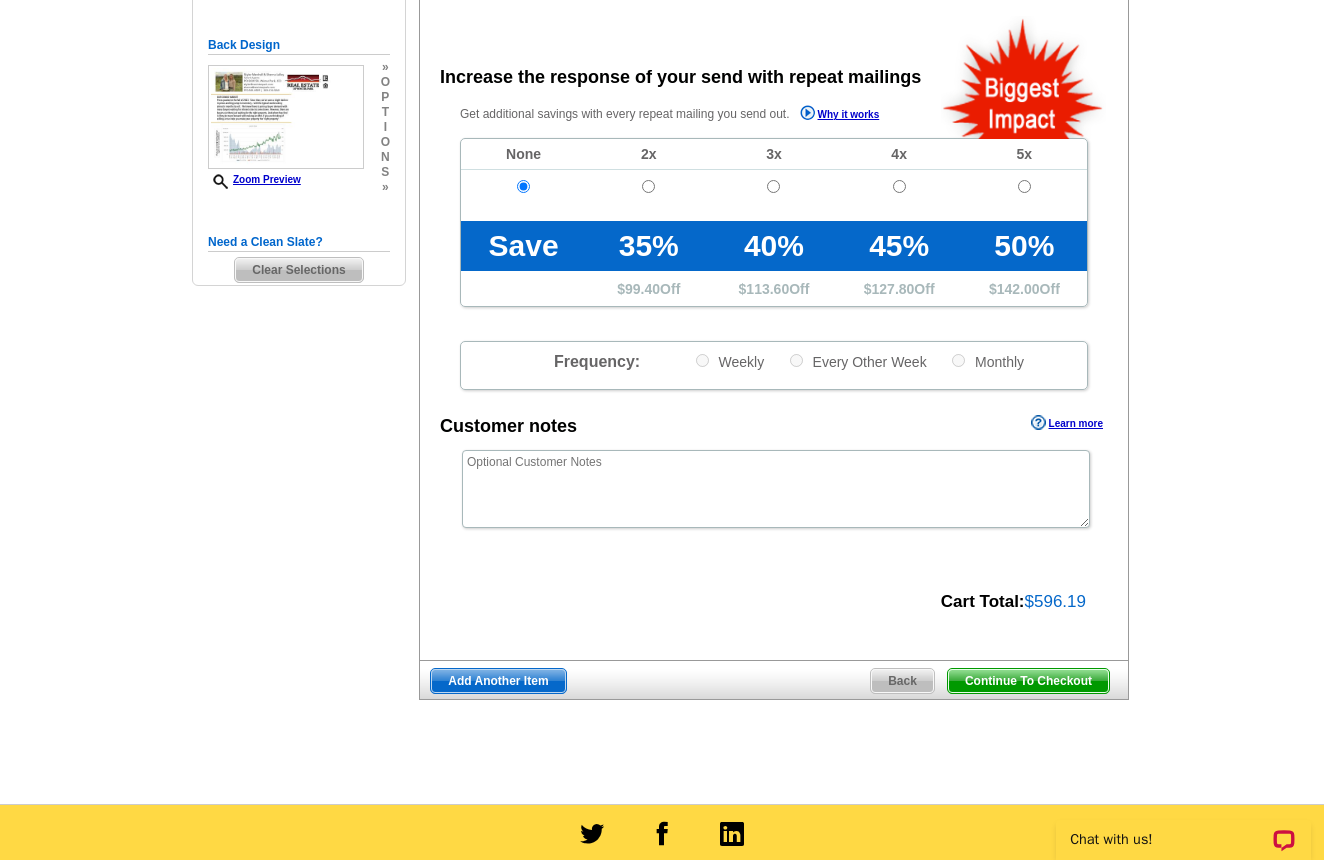 click on "Continue To Checkout" at bounding box center [1028, 681] 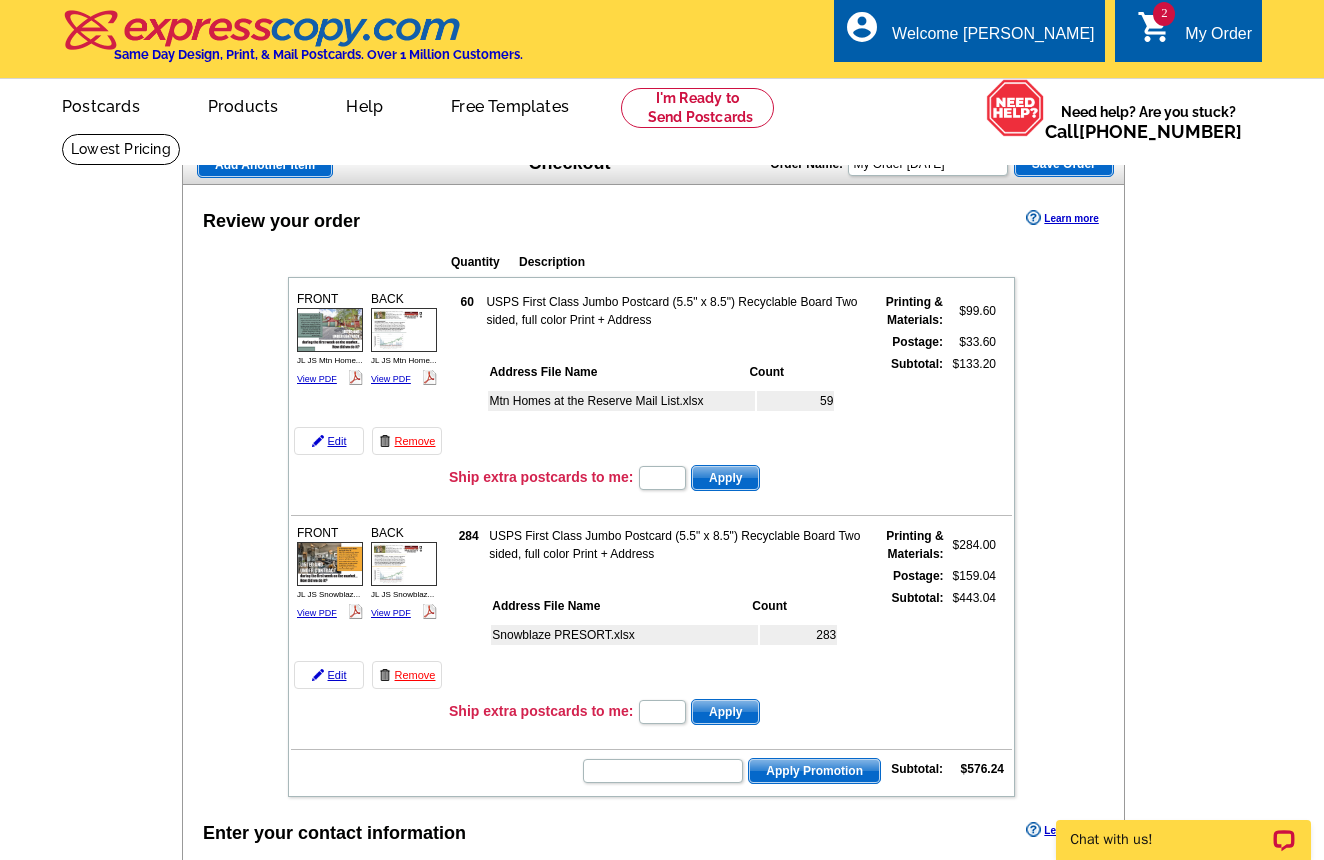 scroll, scrollTop: 0, scrollLeft: 0, axis: both 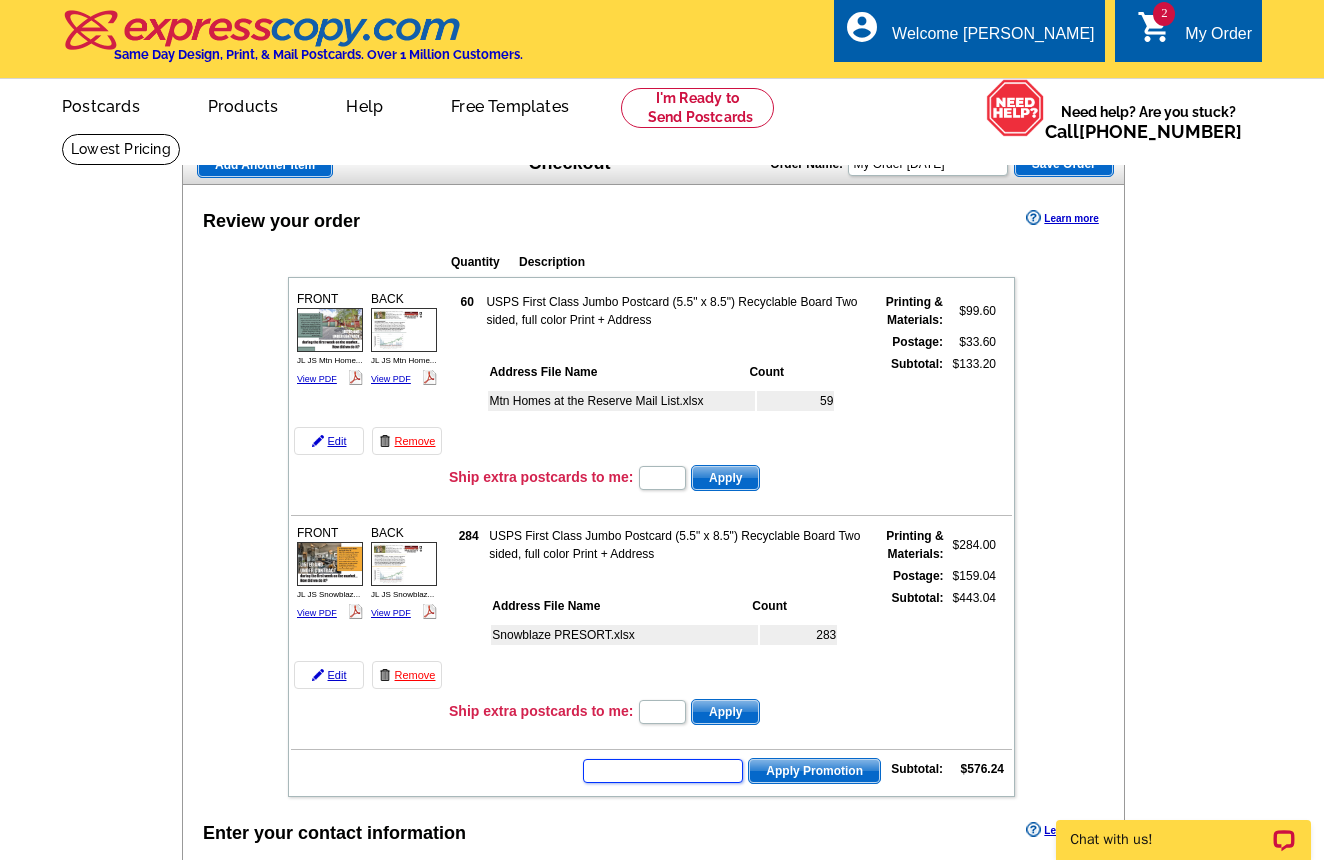 click at bounding box center (663, 771) 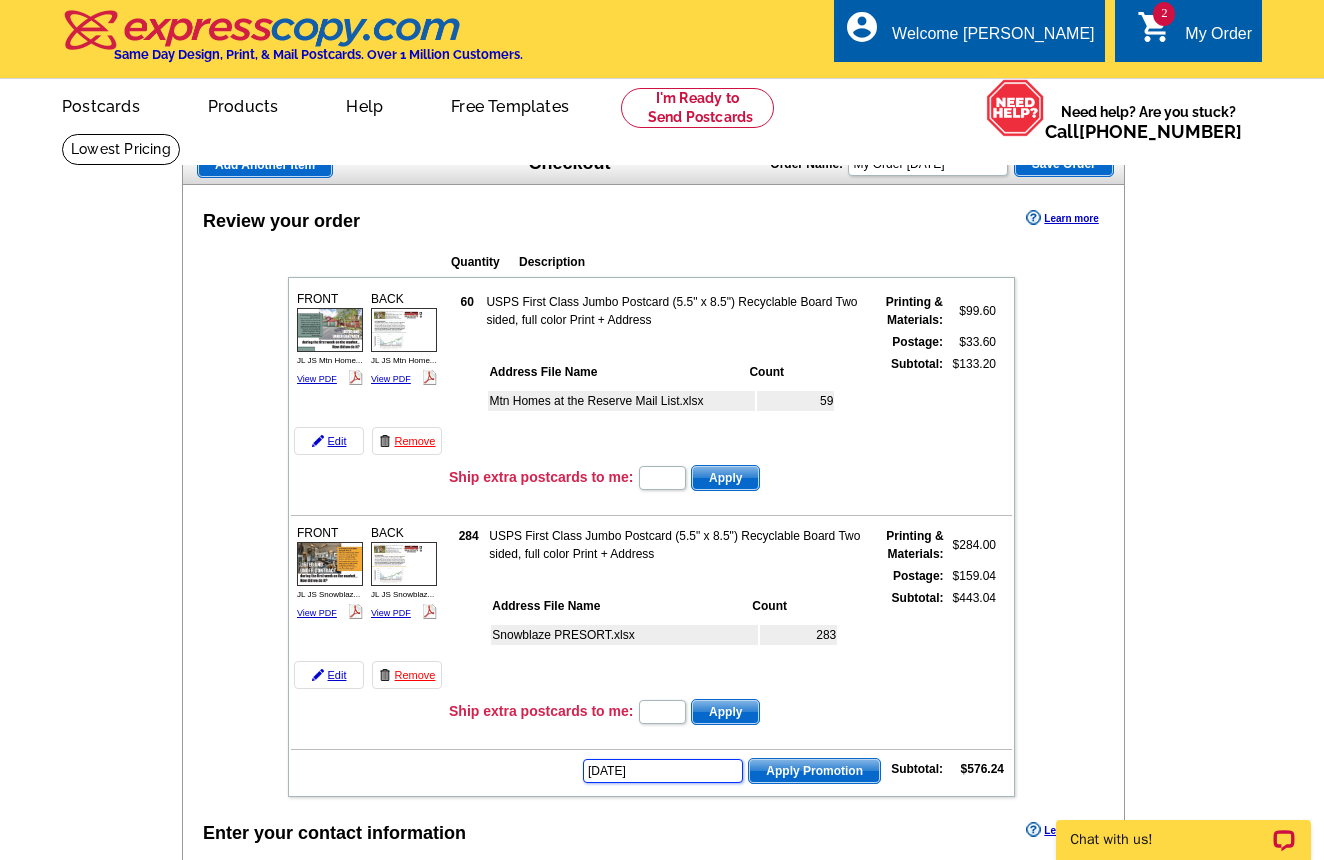 type on "JULY20" 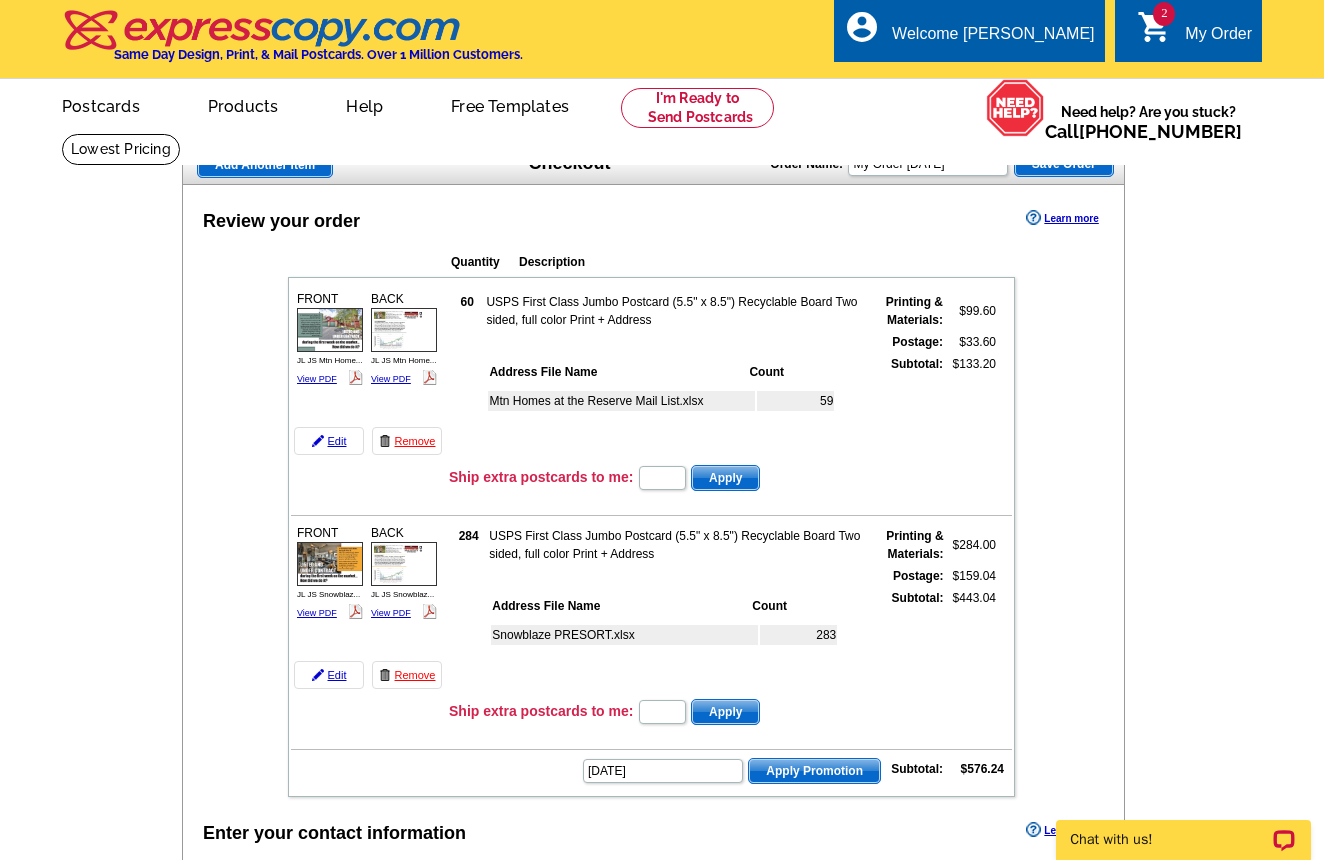 click on "Apply Promotion" at bounding box center [814, 771] 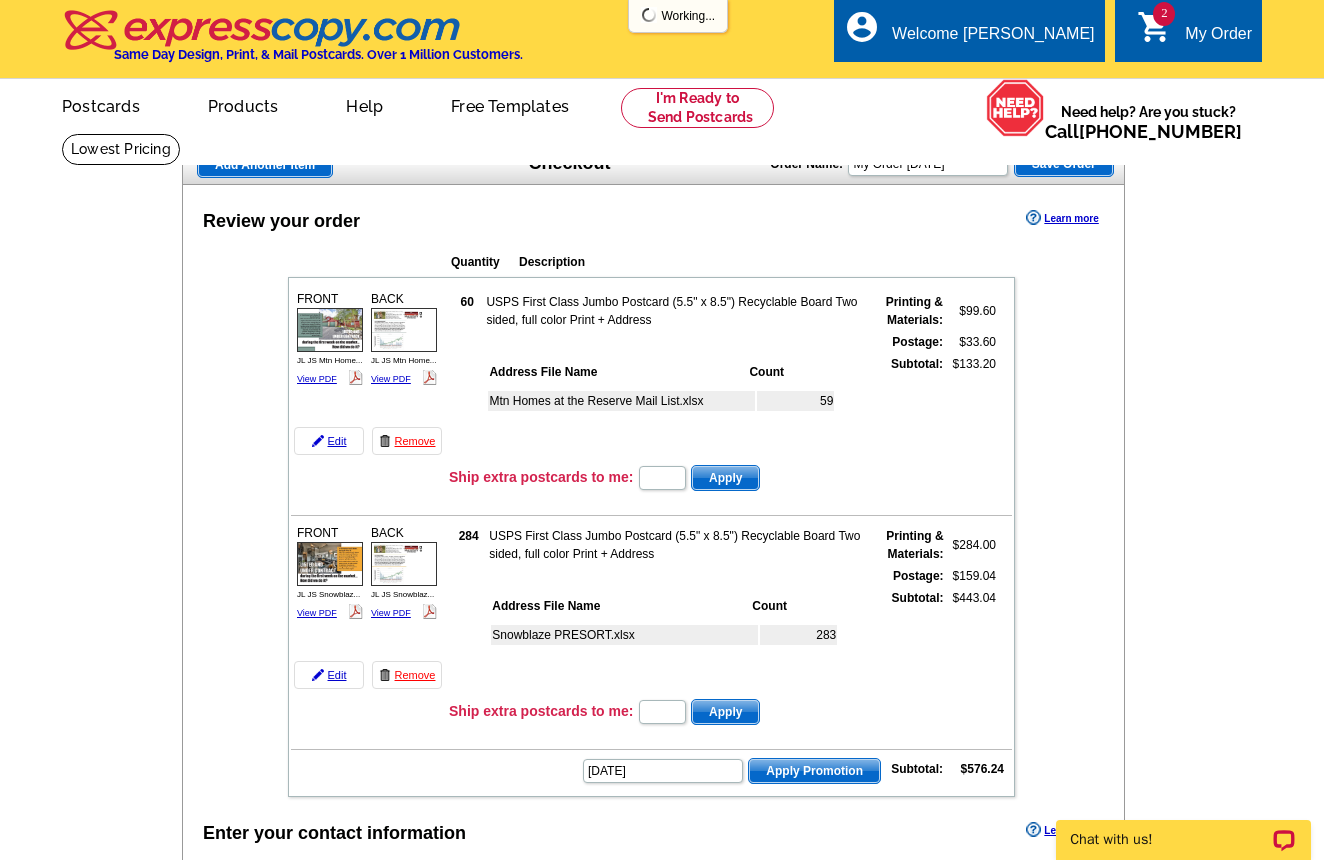 scroll, scrollTop: 0, scrollLeft: 0, axis: both 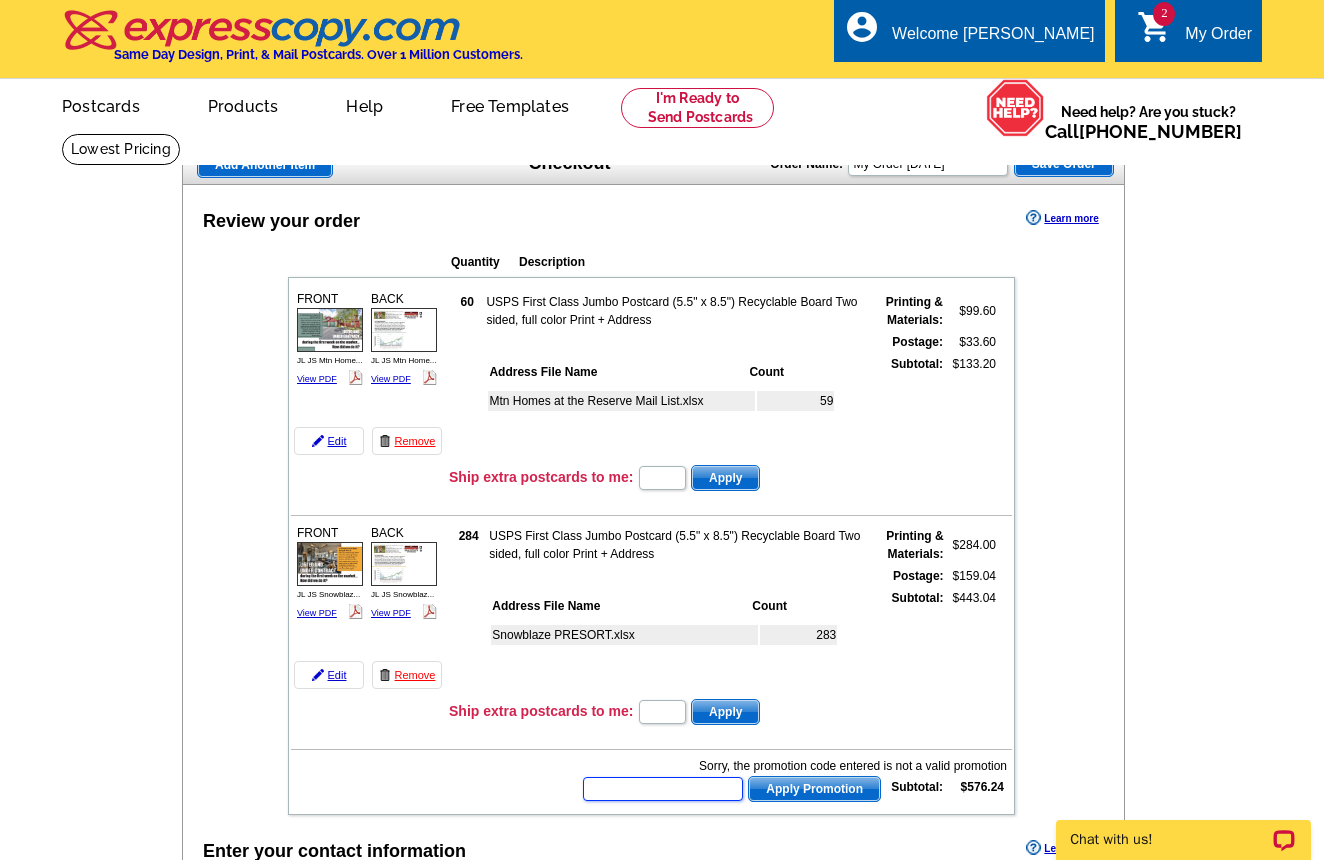 click at bounding box center (663, 789) 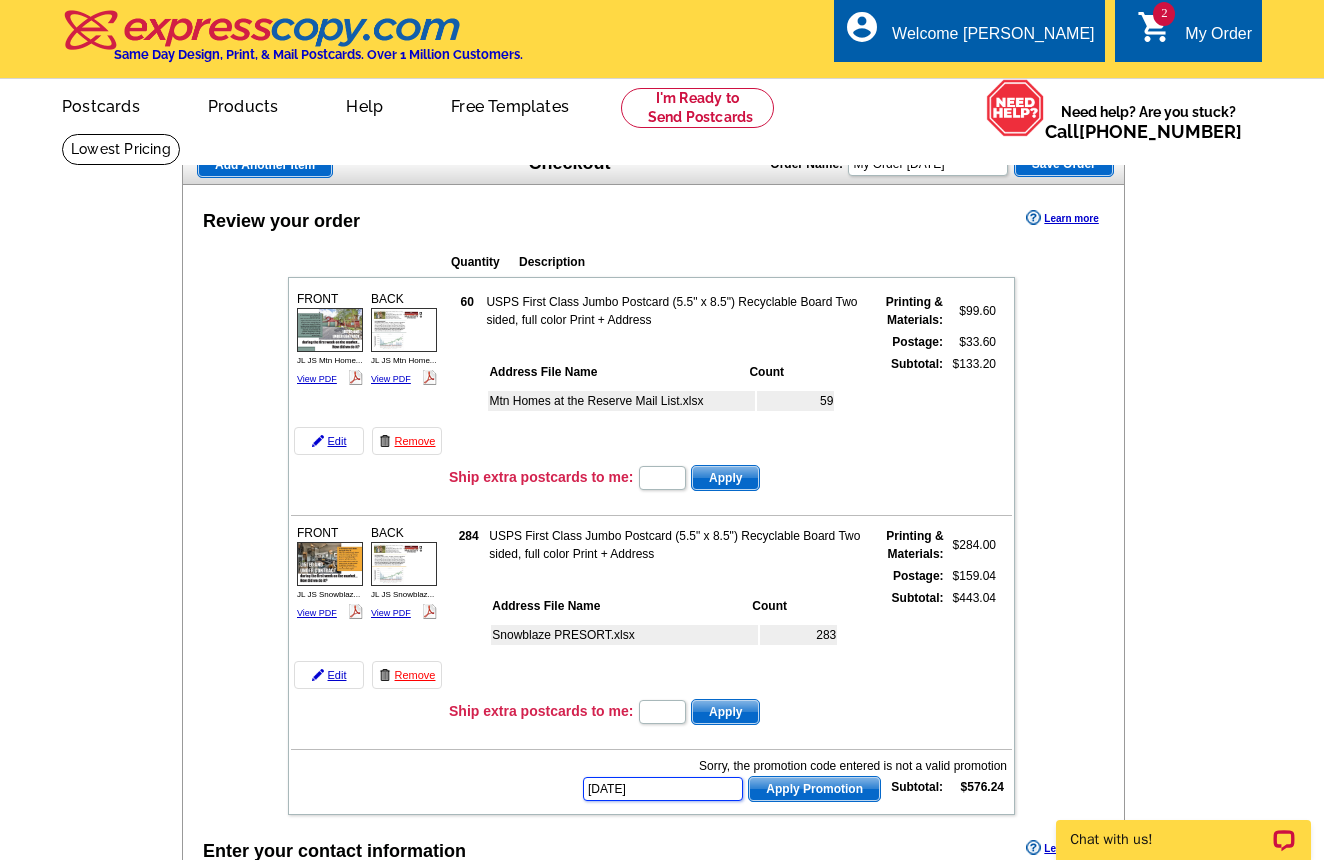 type on "JUL25" 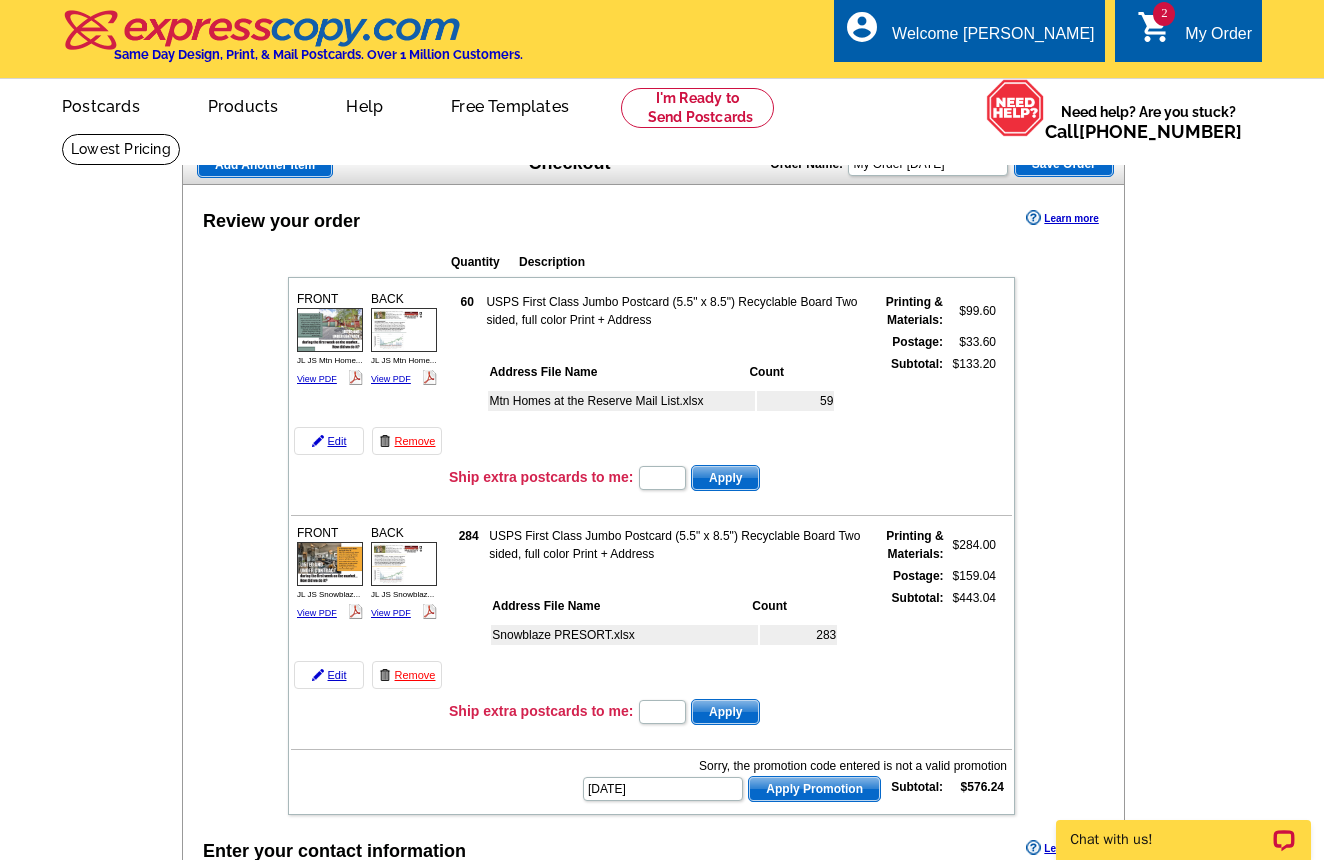 click on "Apply Promotion" at bounding box center [814, 789] 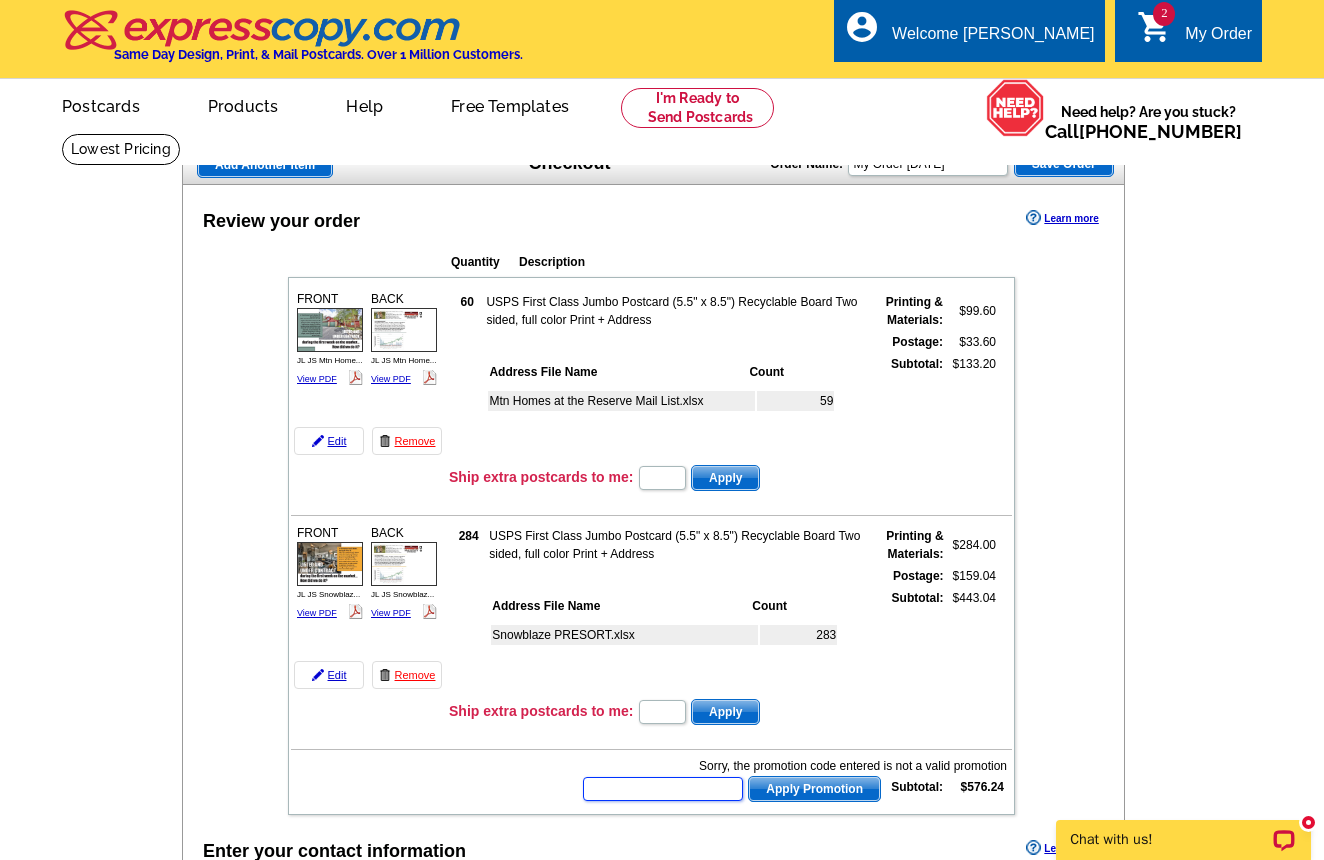 click at bounding box center [663, 789] 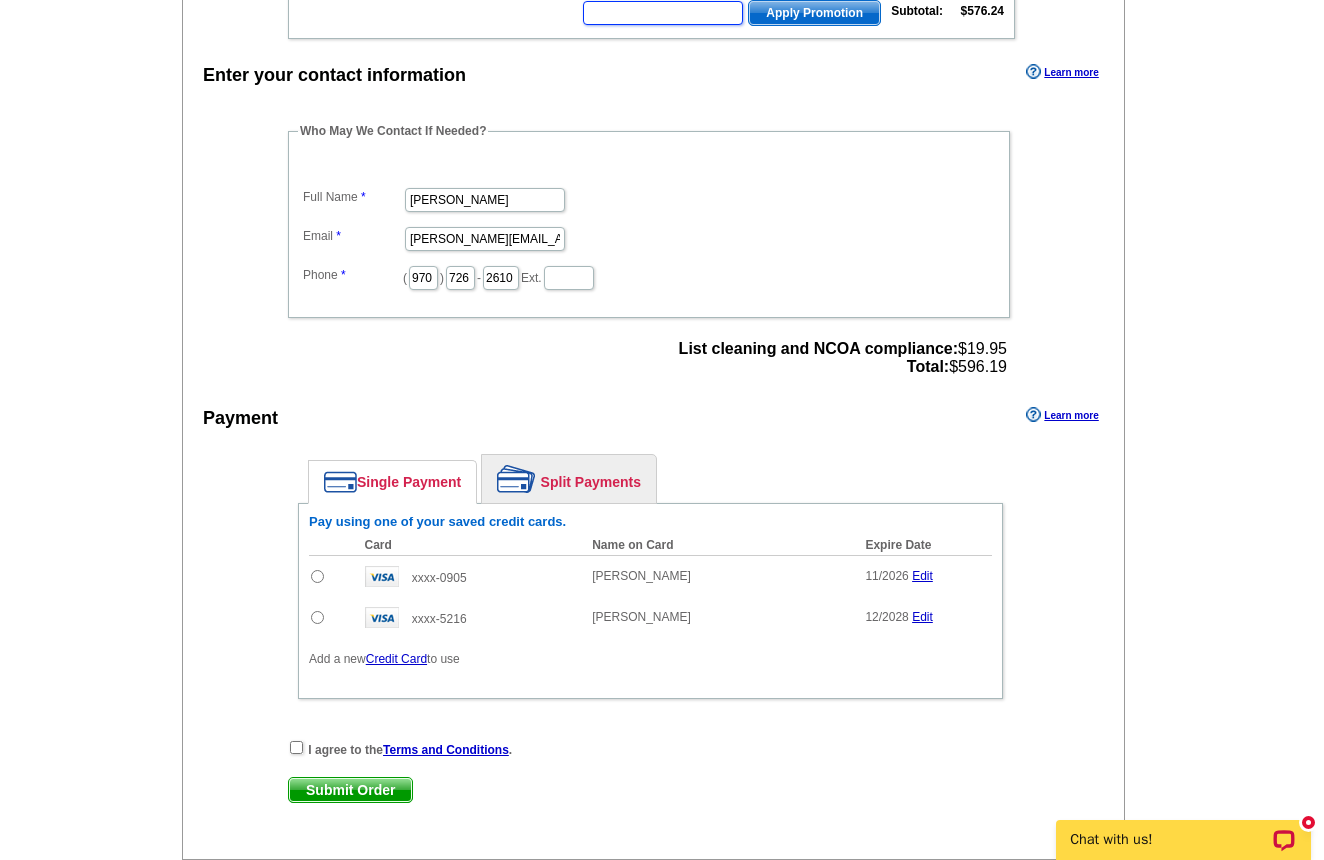 scroll, scrollTop: 781, scrollLeft: 0, axis: vertical 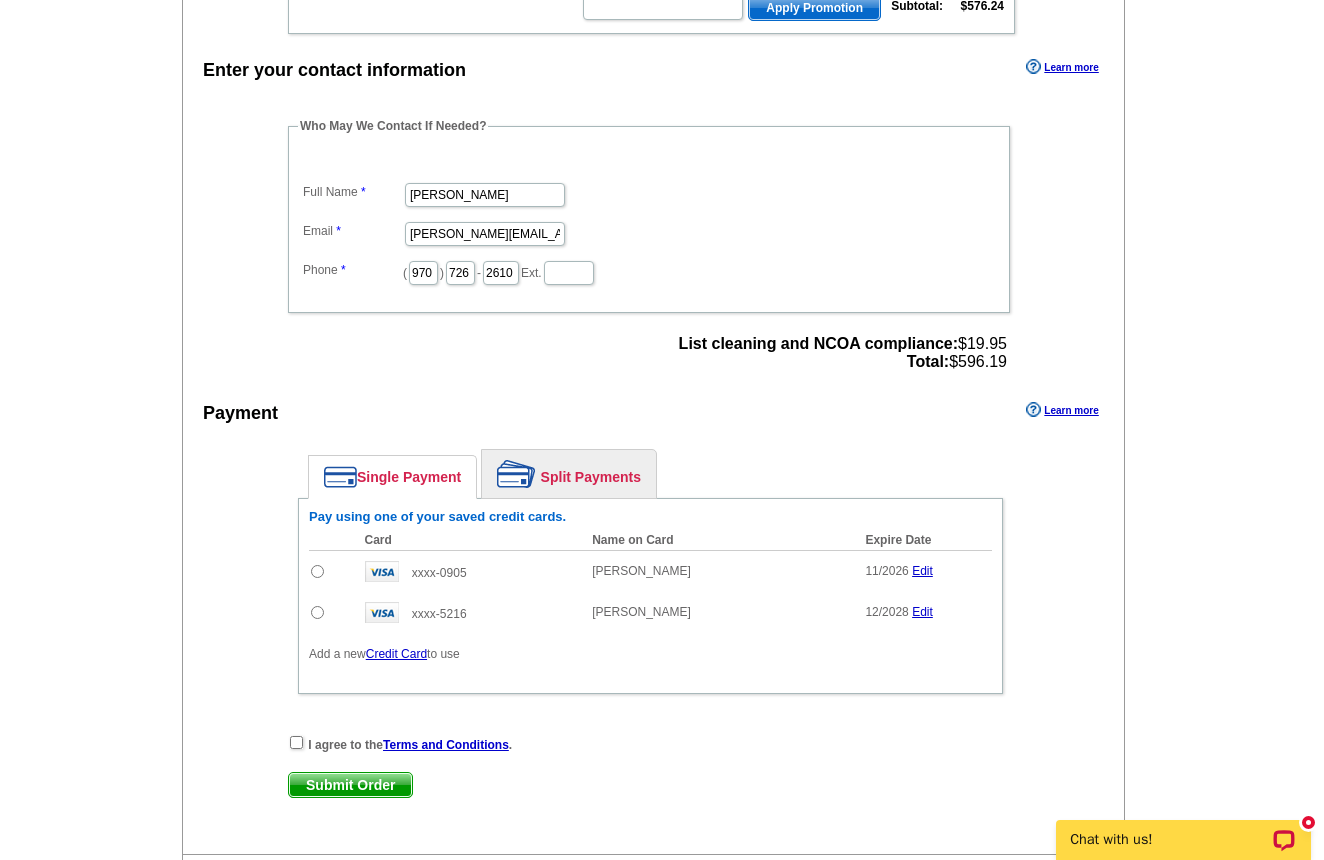 click at bounding box center [317, 571] 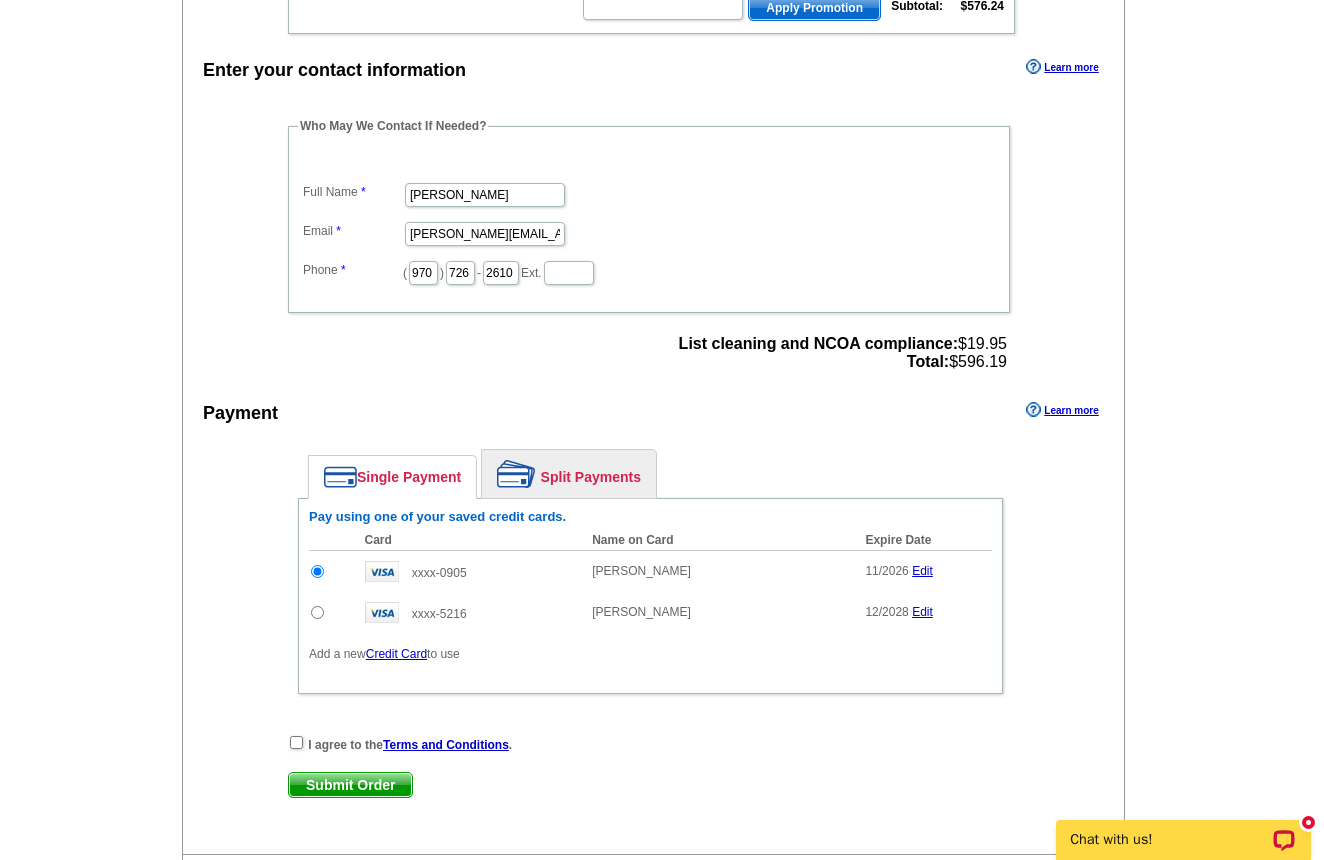 click on "Split Payments" at bounding box center (569, 474) 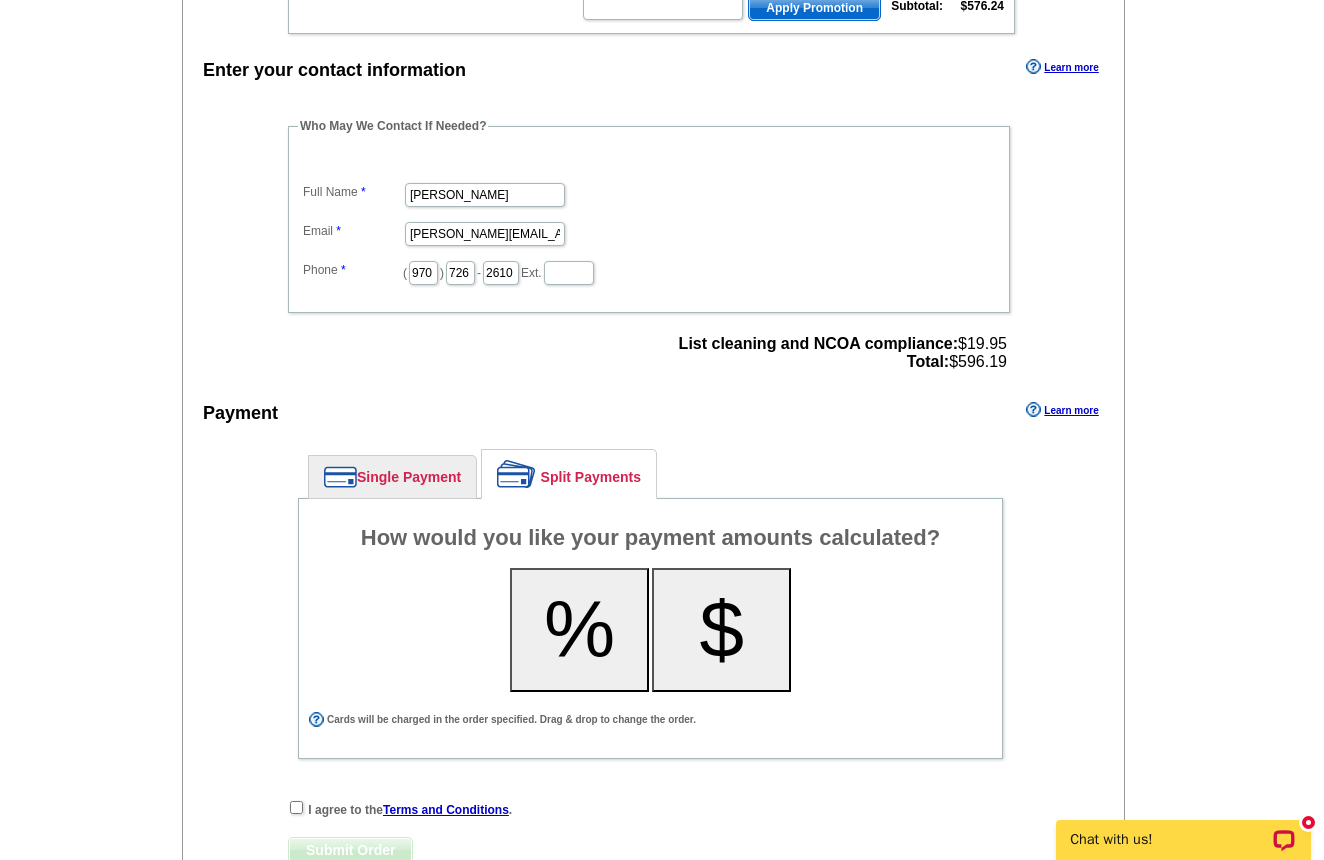 click on "%" at bounding box center [579, 630] 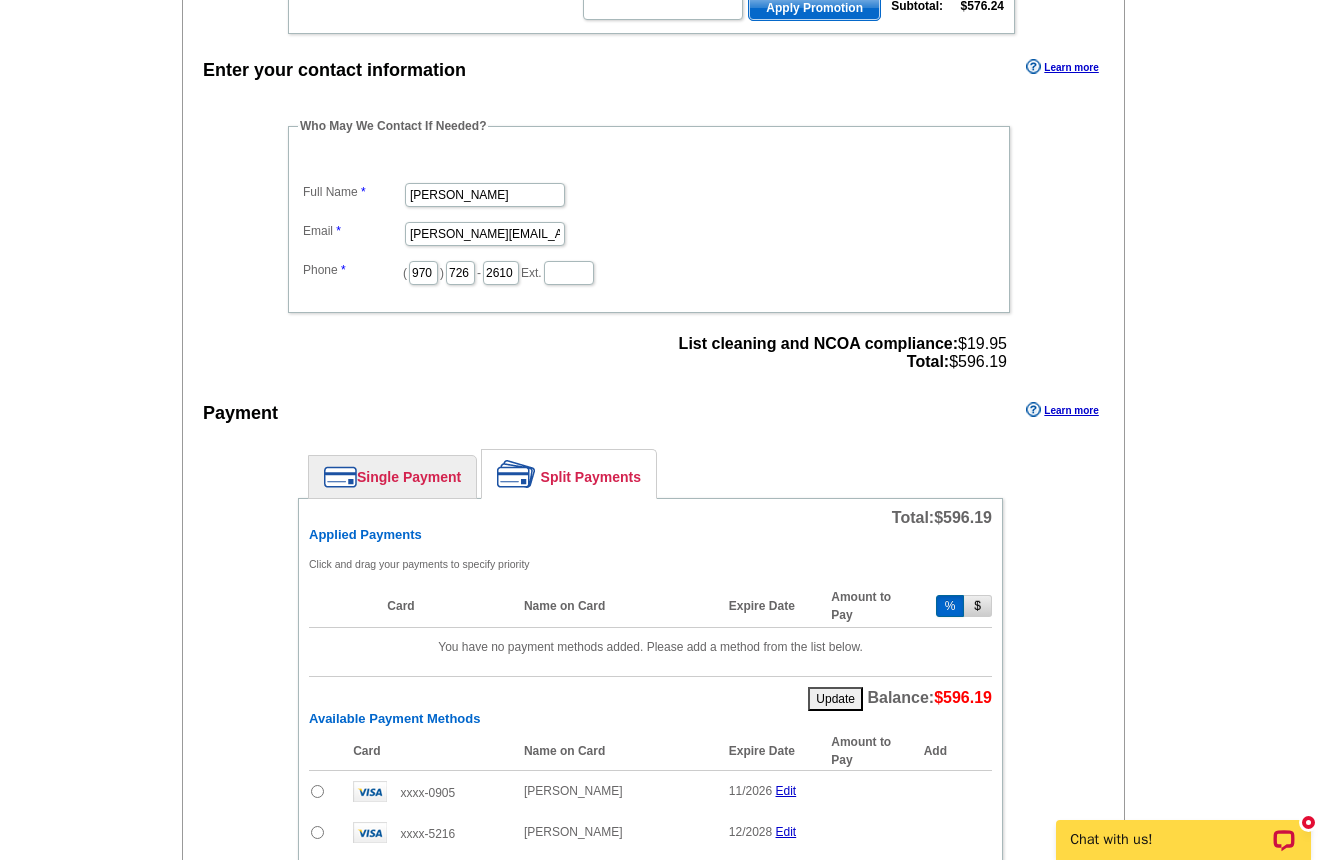click on "You have no payment methods added. Please add a method from the list below." at bounding box center [650, 646] 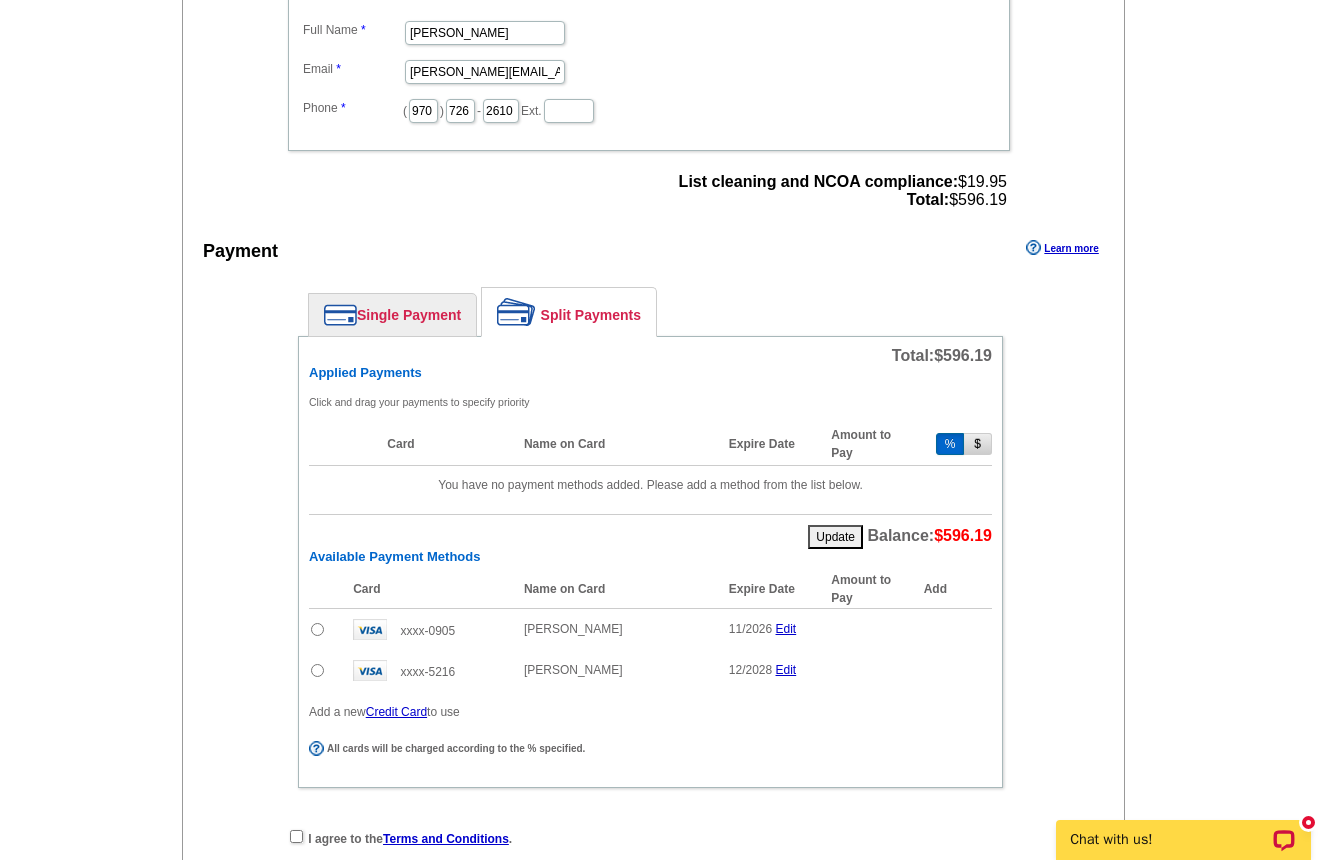scroll, scrollTop: 944, scrollLeft: 0, axis: vertical 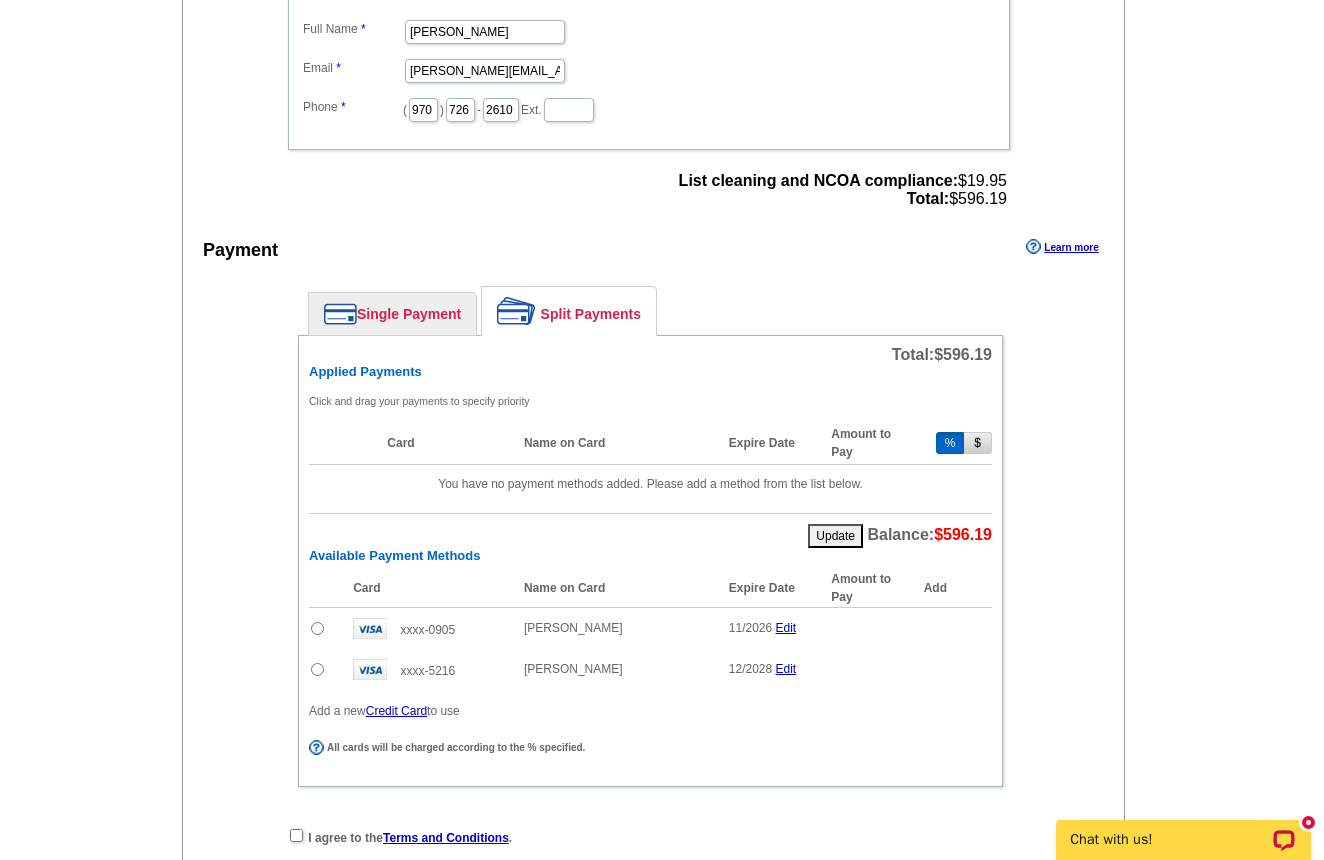 click at bounding box center [317, 628] 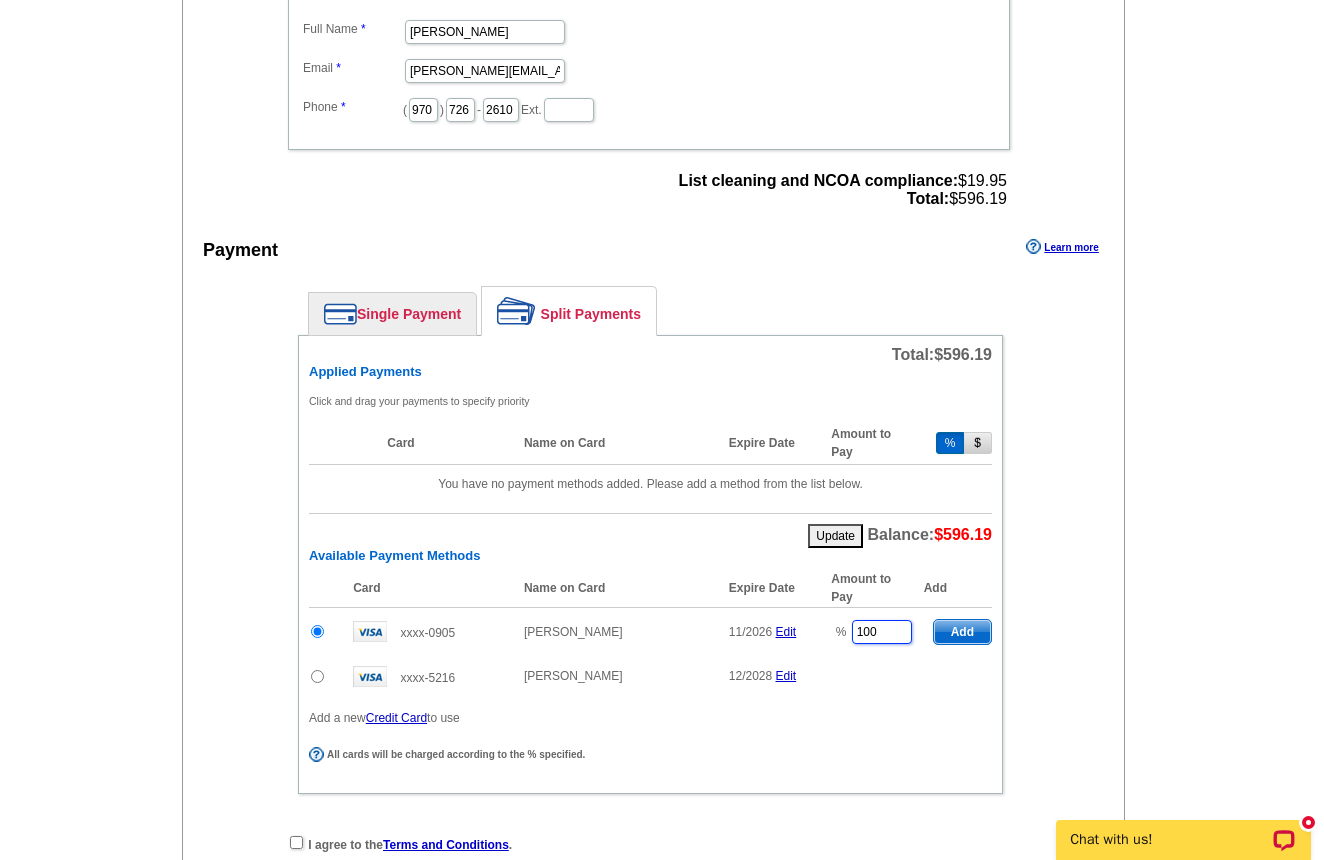drag, startPoint x: 882, startPoint y: 628, endPoint x: 846, endPoint y: 628, distance: 36 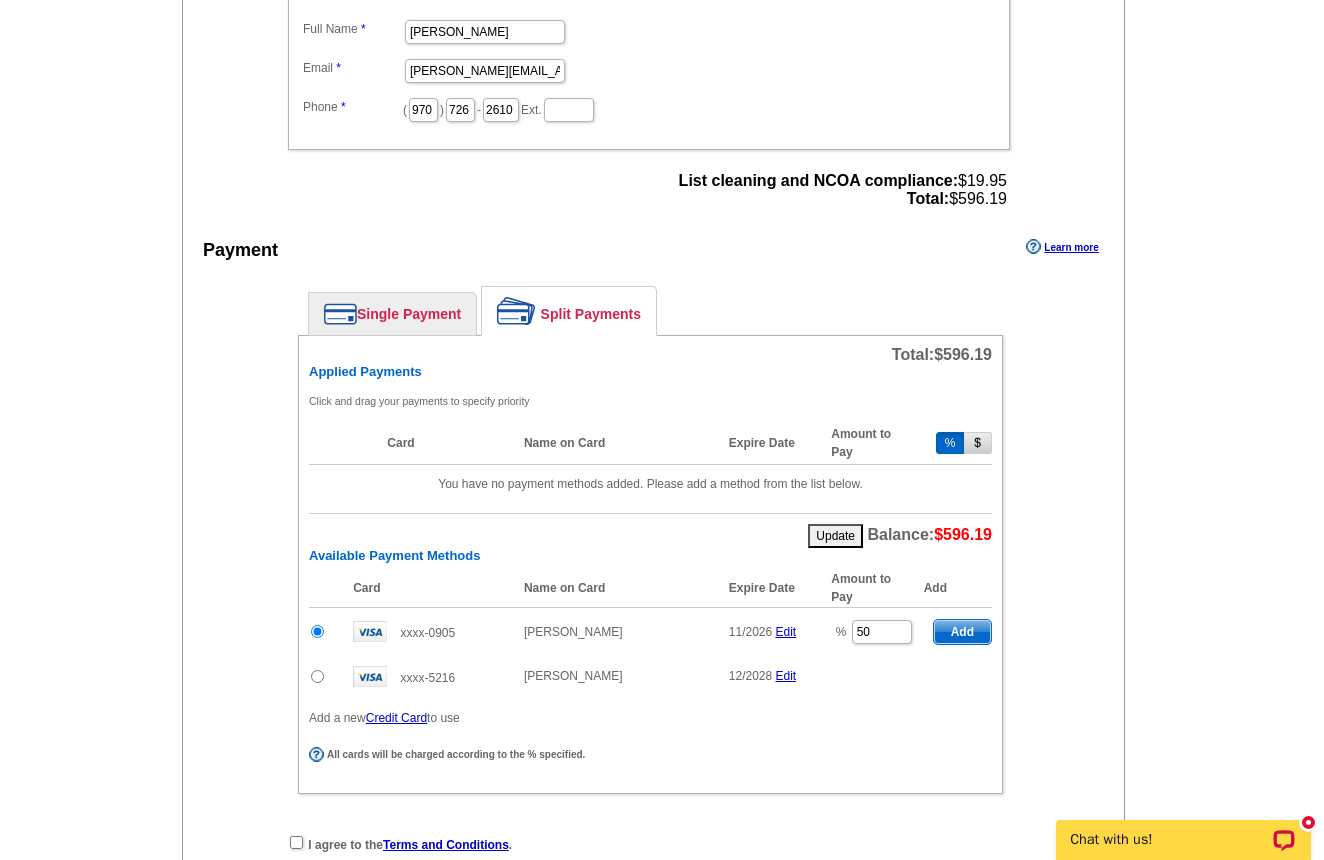 click on "Add" at bounding box center (962, 632) 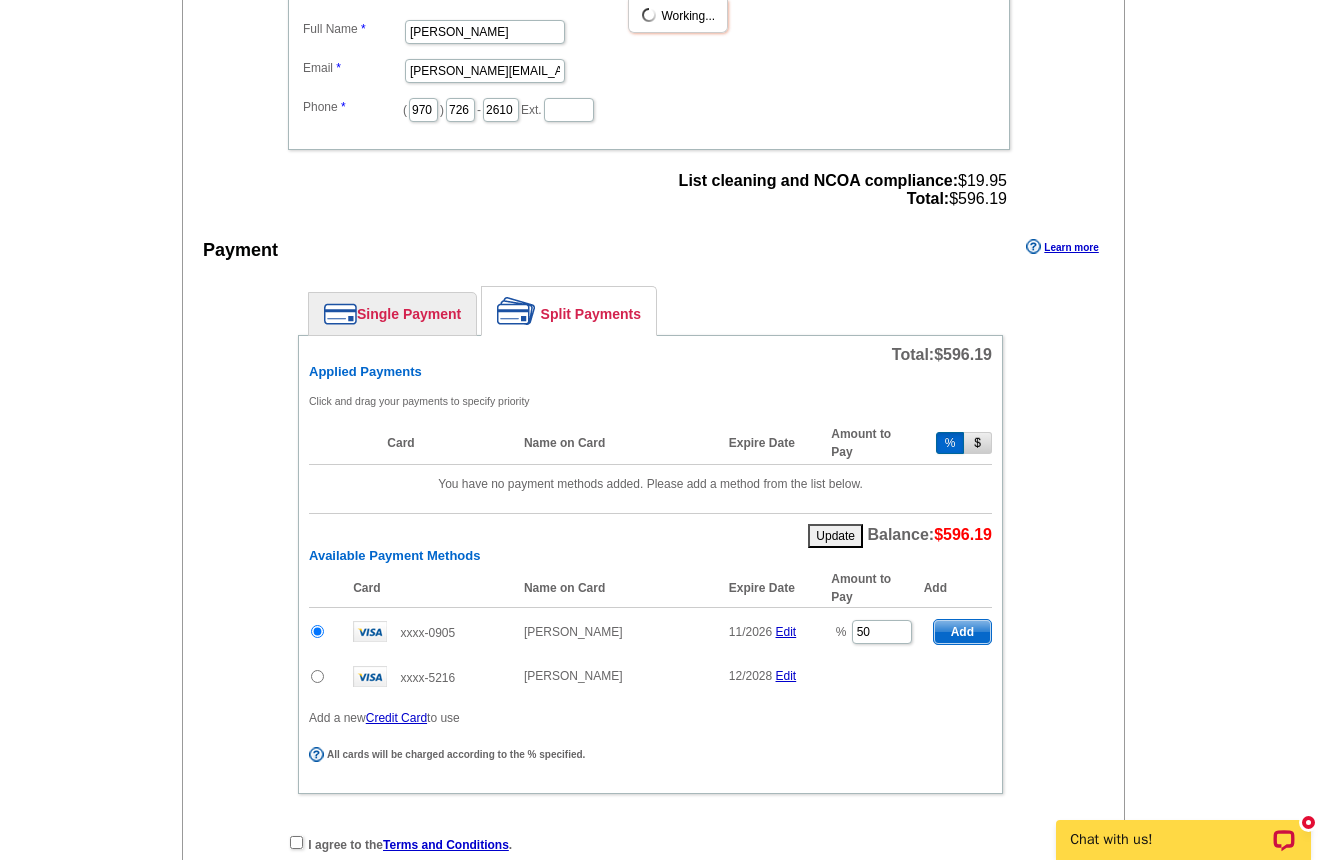 type on "100" 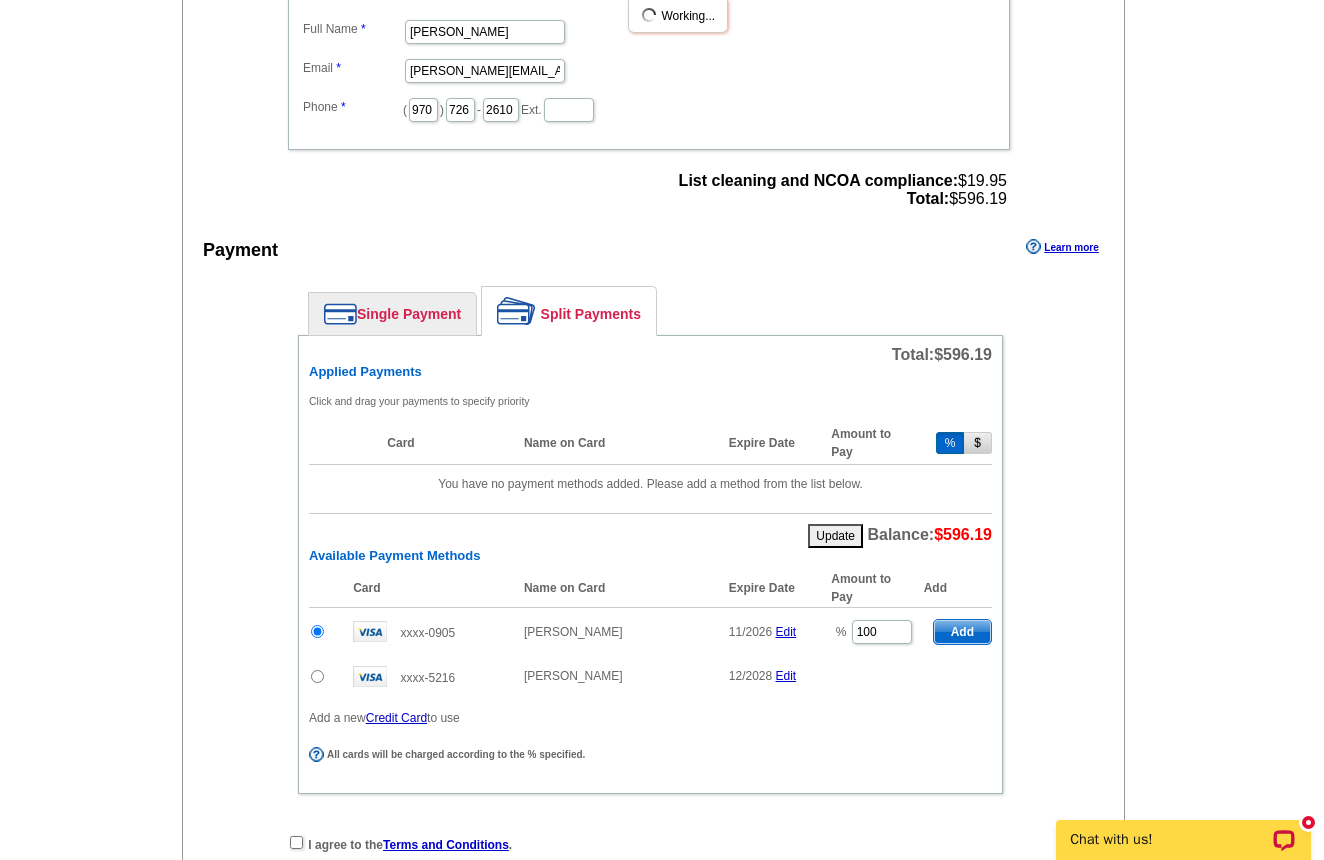 radio on "false" 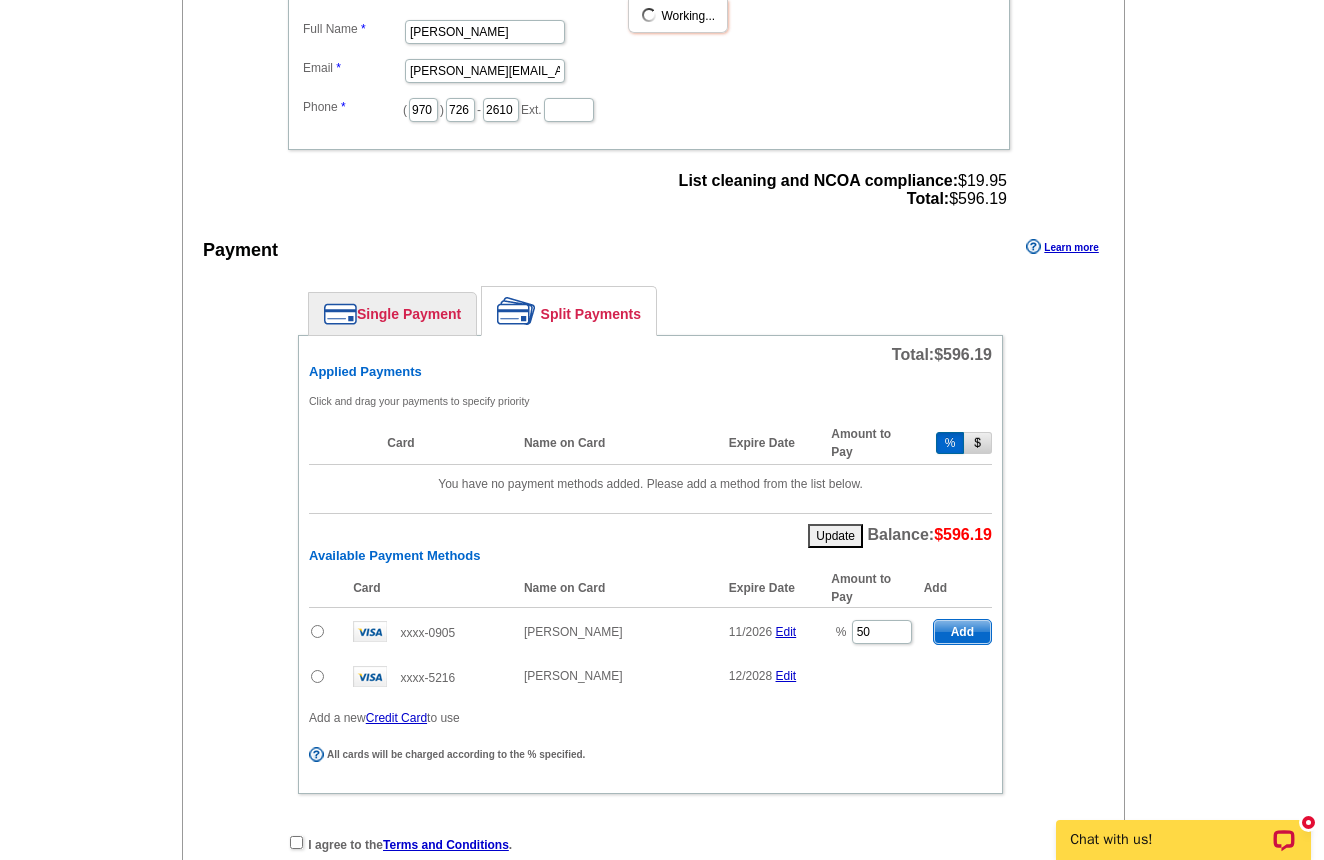 type on "50" 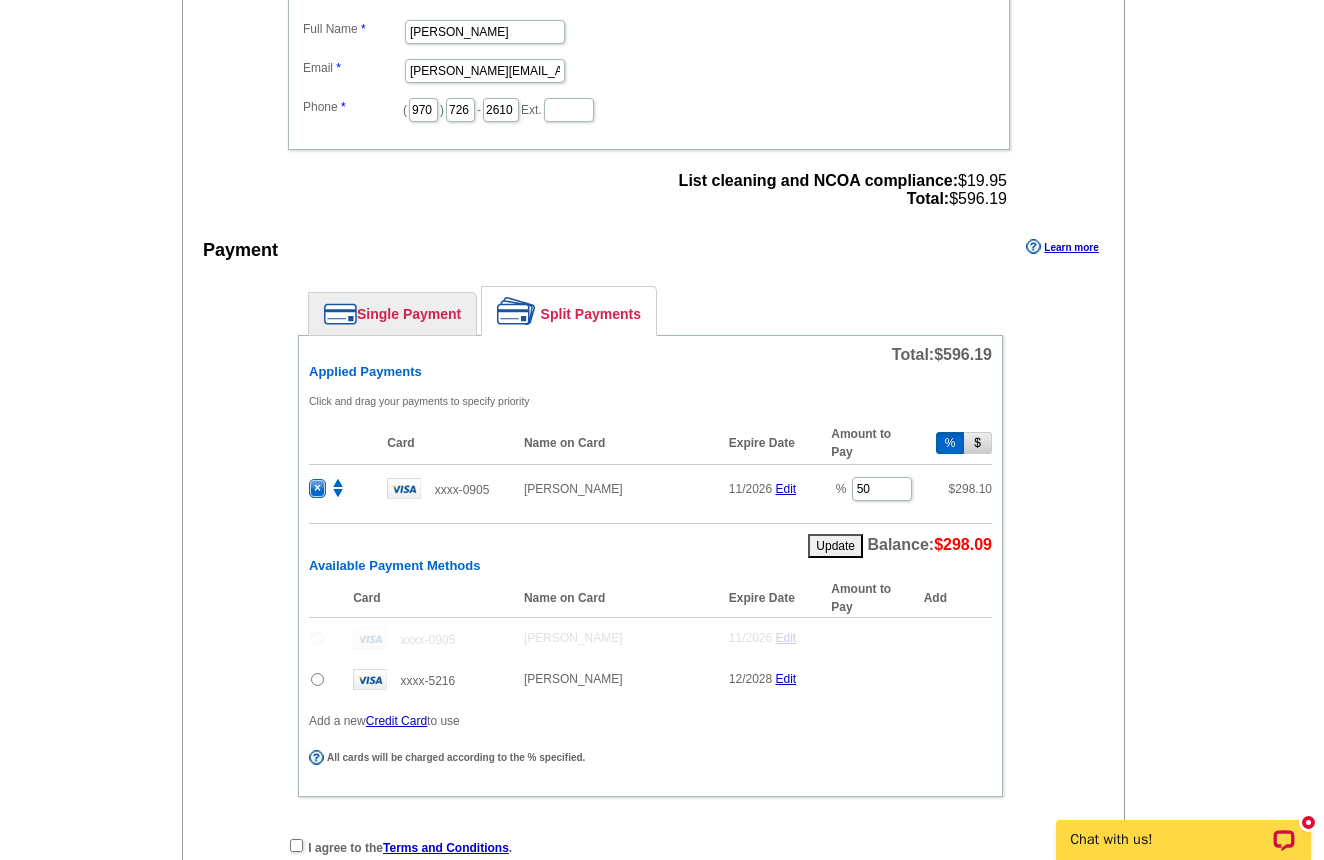 click at bounding box center (317, 679) 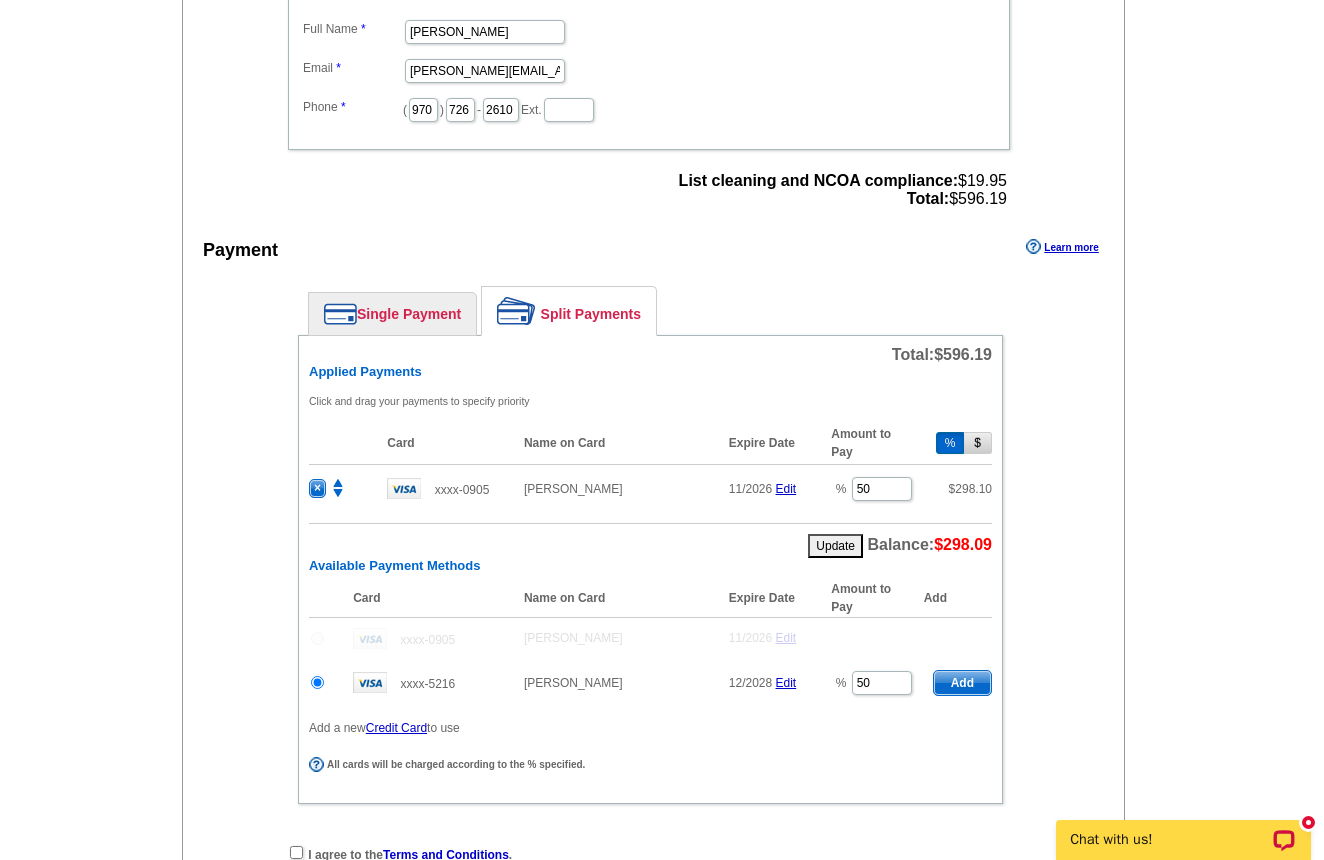 click on "Add" at bounding box center (962, 683) 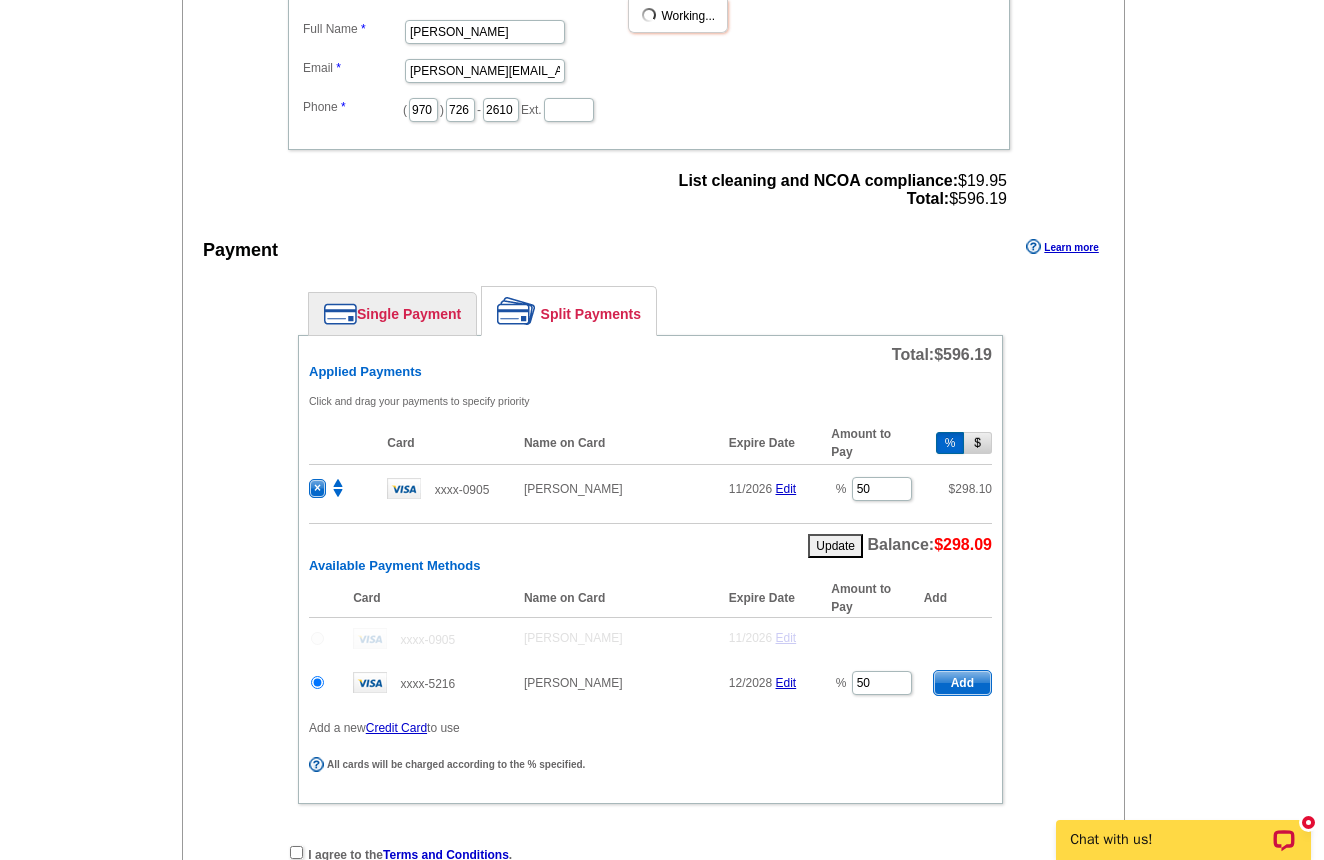radio on "false" 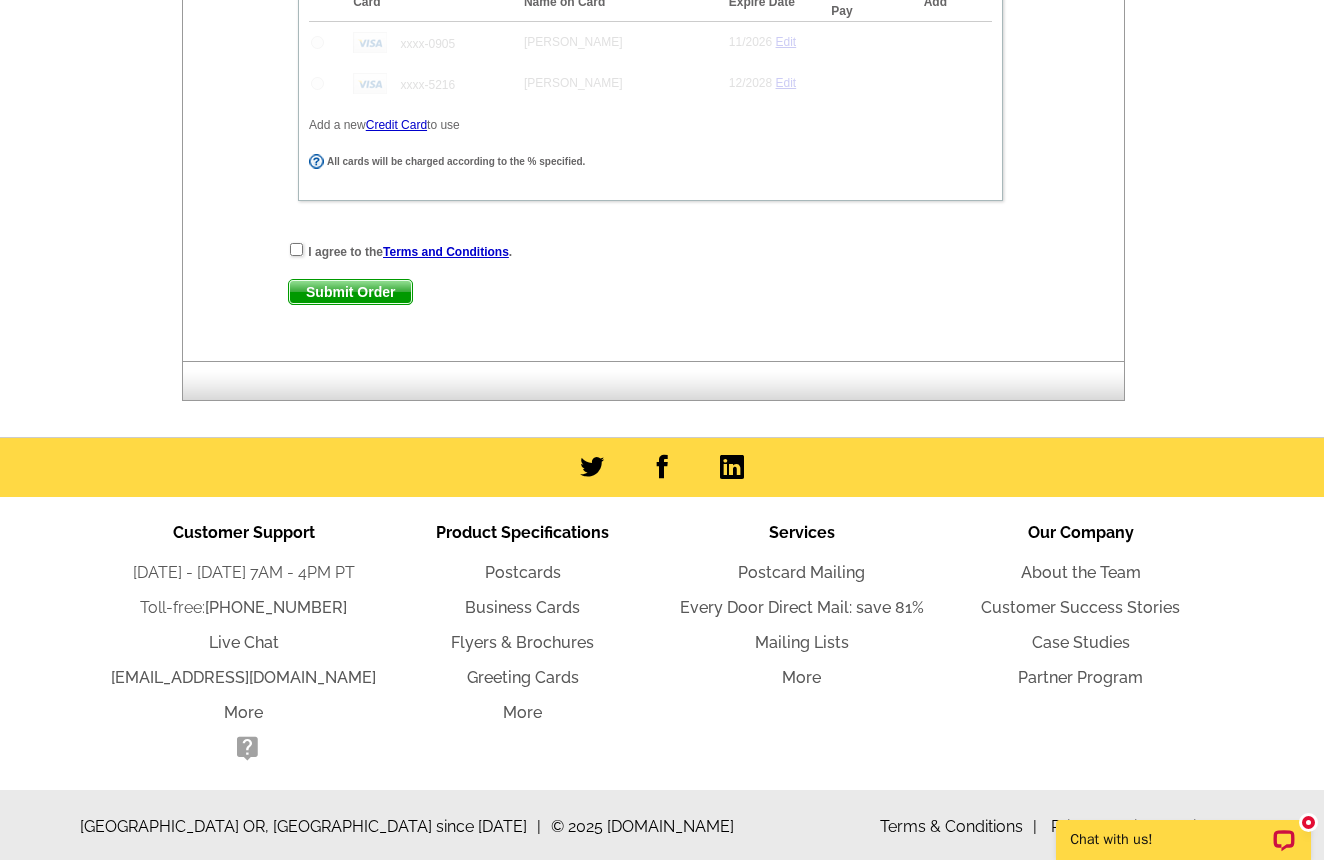 scroll, scrollTop: 1587, scrollLeft: 0, axis: vertical 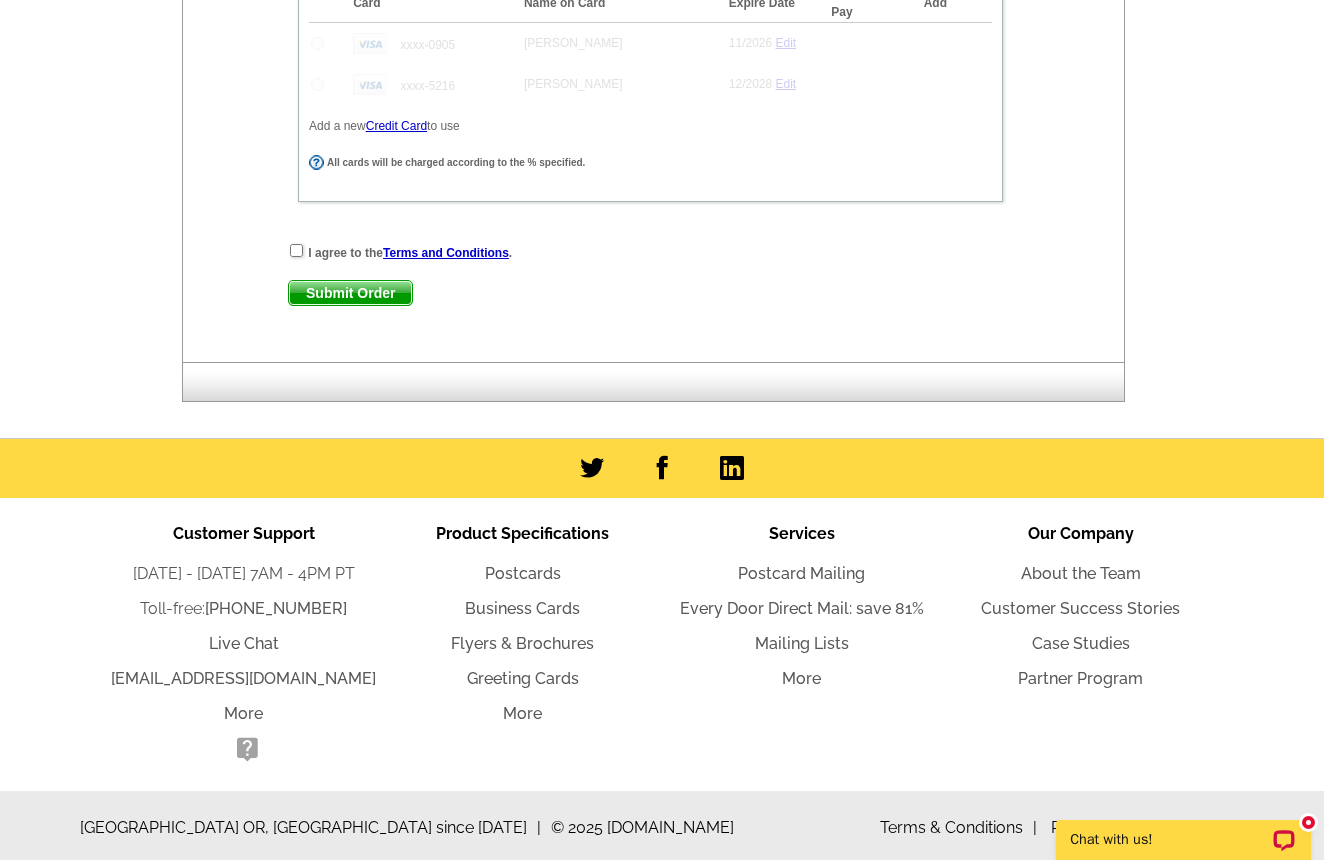 click at bounding box center (296, 250) 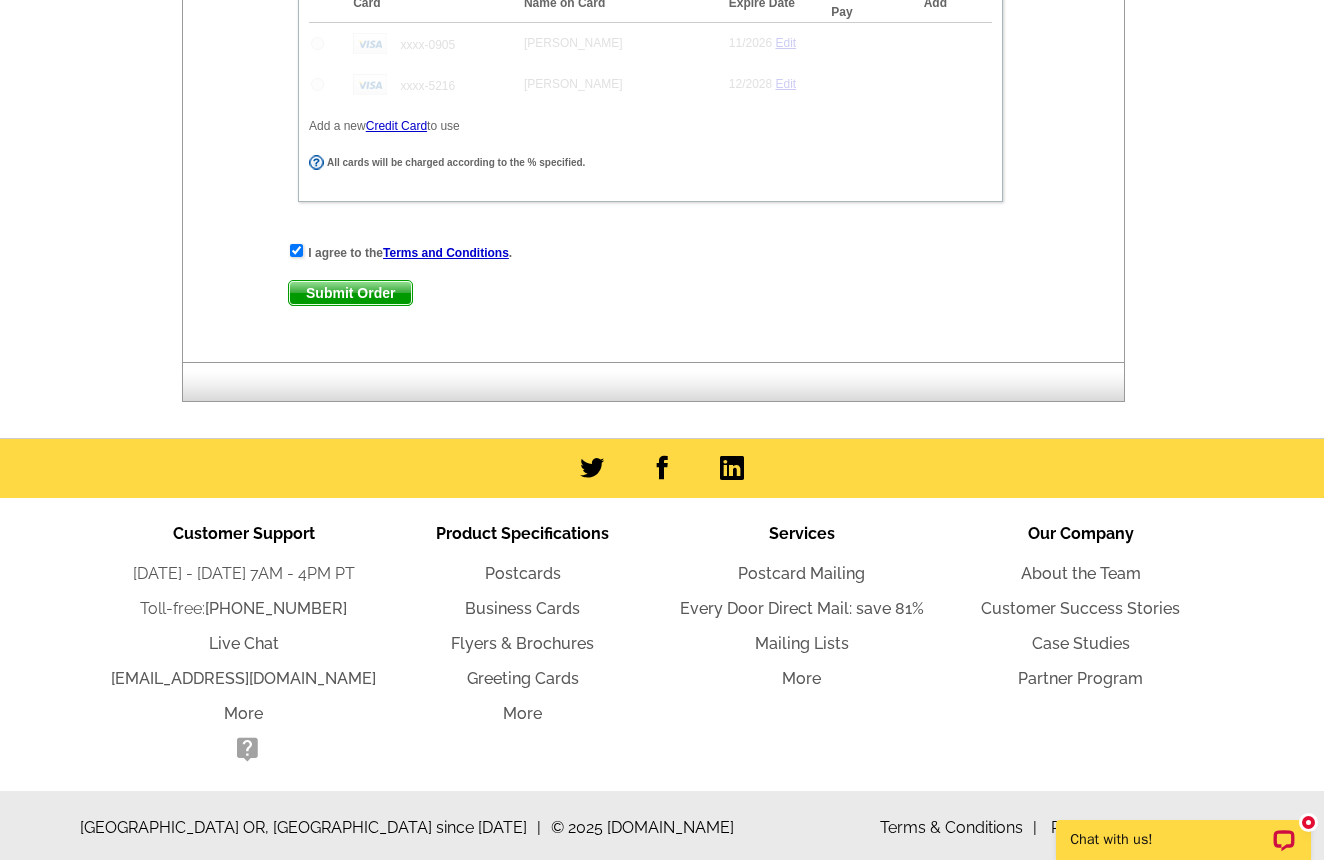 click on "Submit Order" at bounding box center [350, 293] 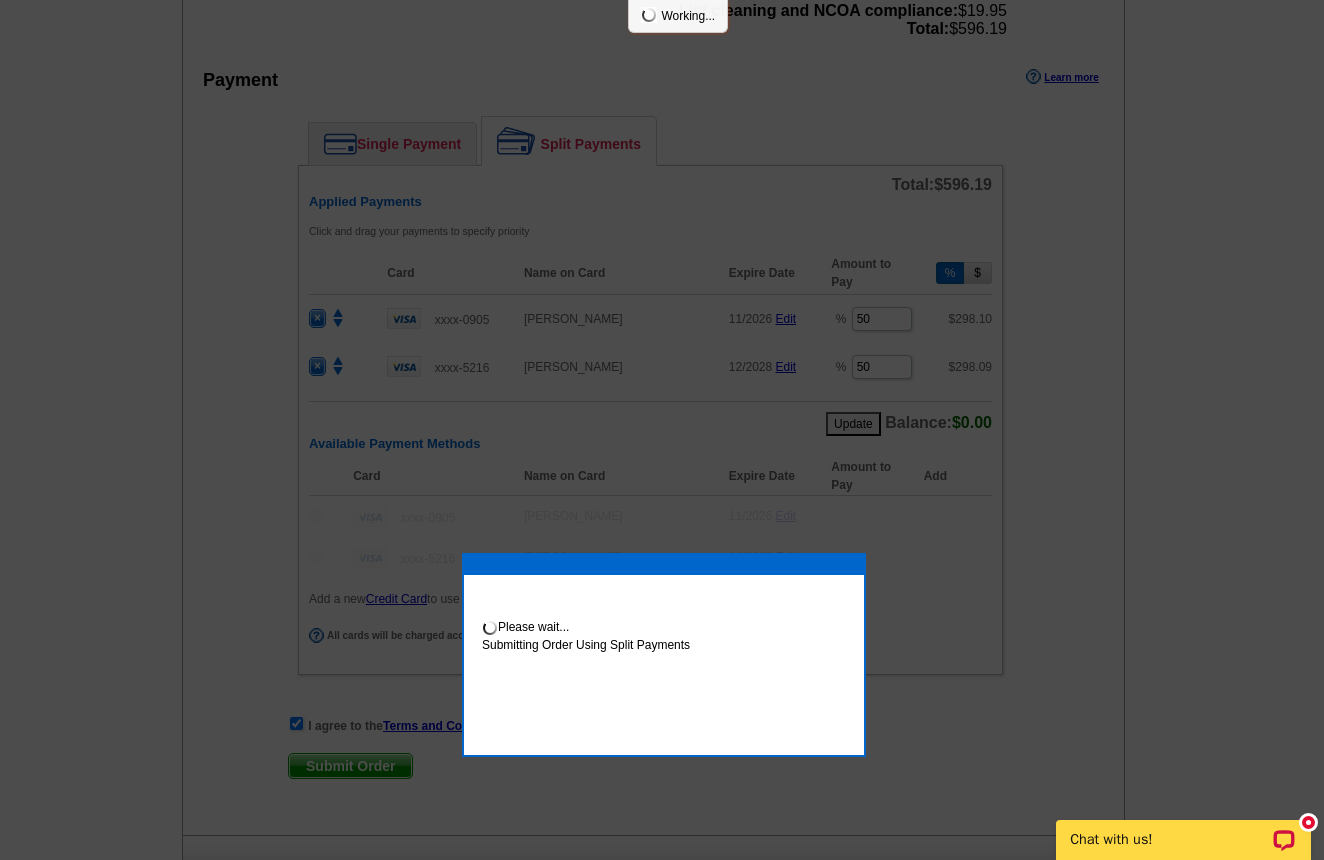 scroll, scrollTop: 924, scrollLeft: 0, axis: vertical 